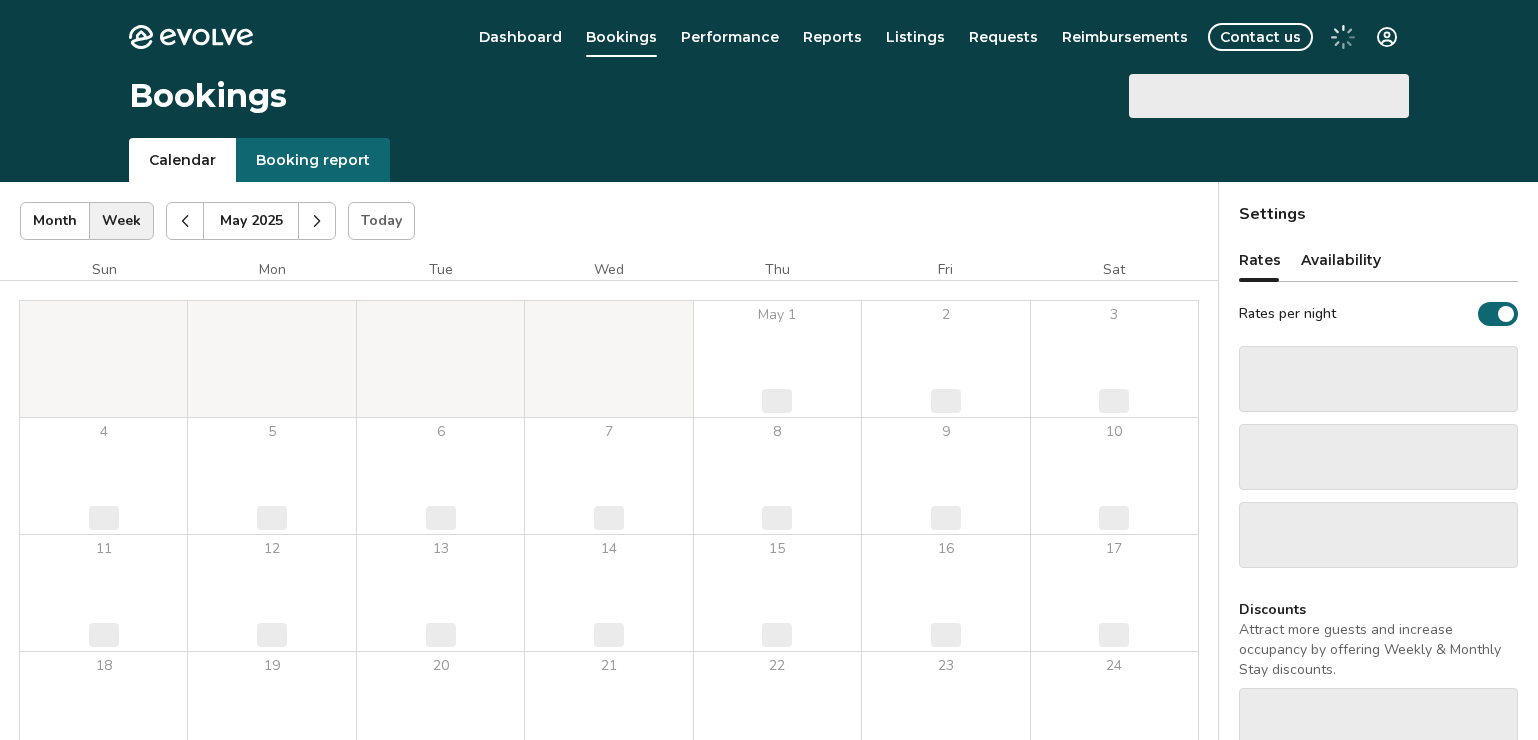 scroll, scrollTop: 0, scrollLeft: 0, axis: both 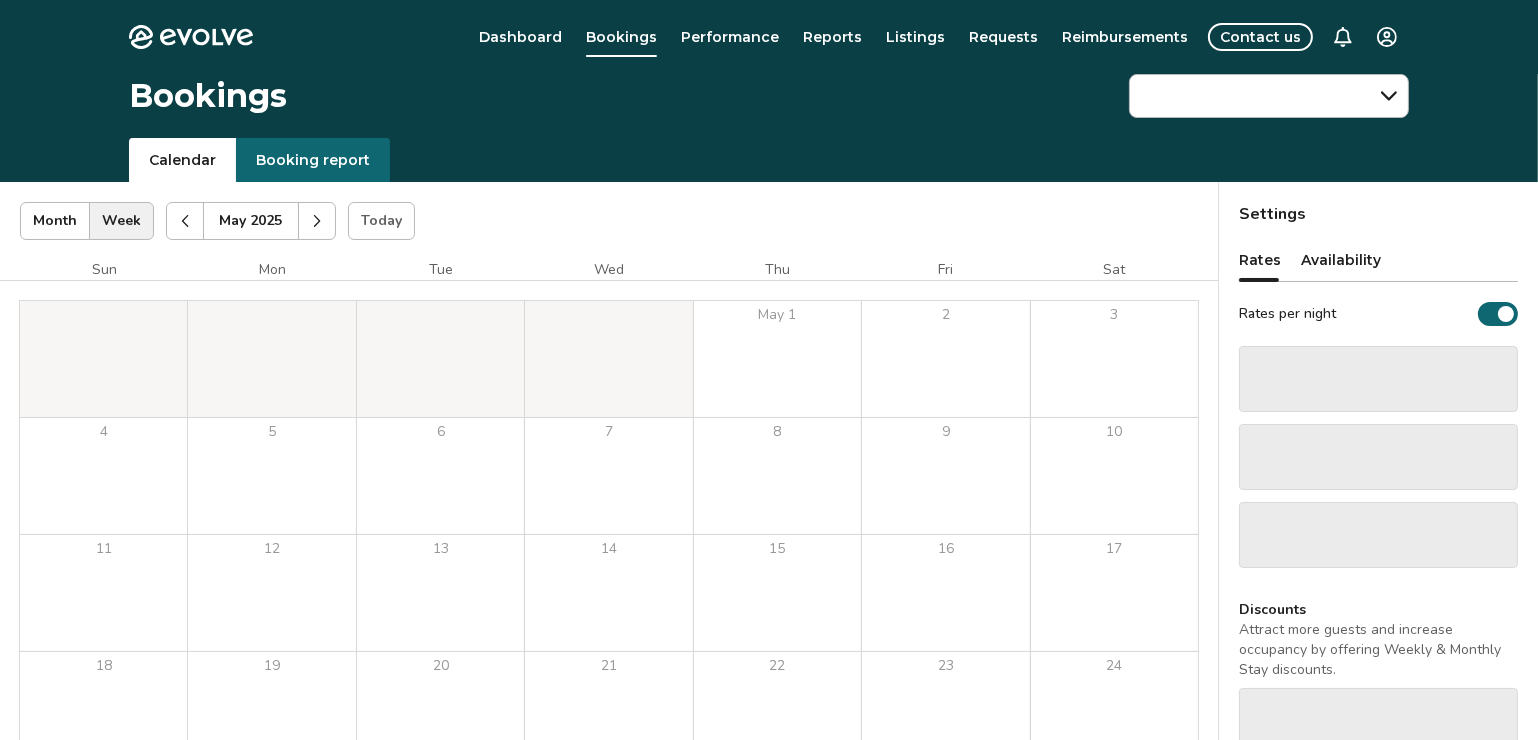 click on "Booking report" at bounding box center (313, 160) 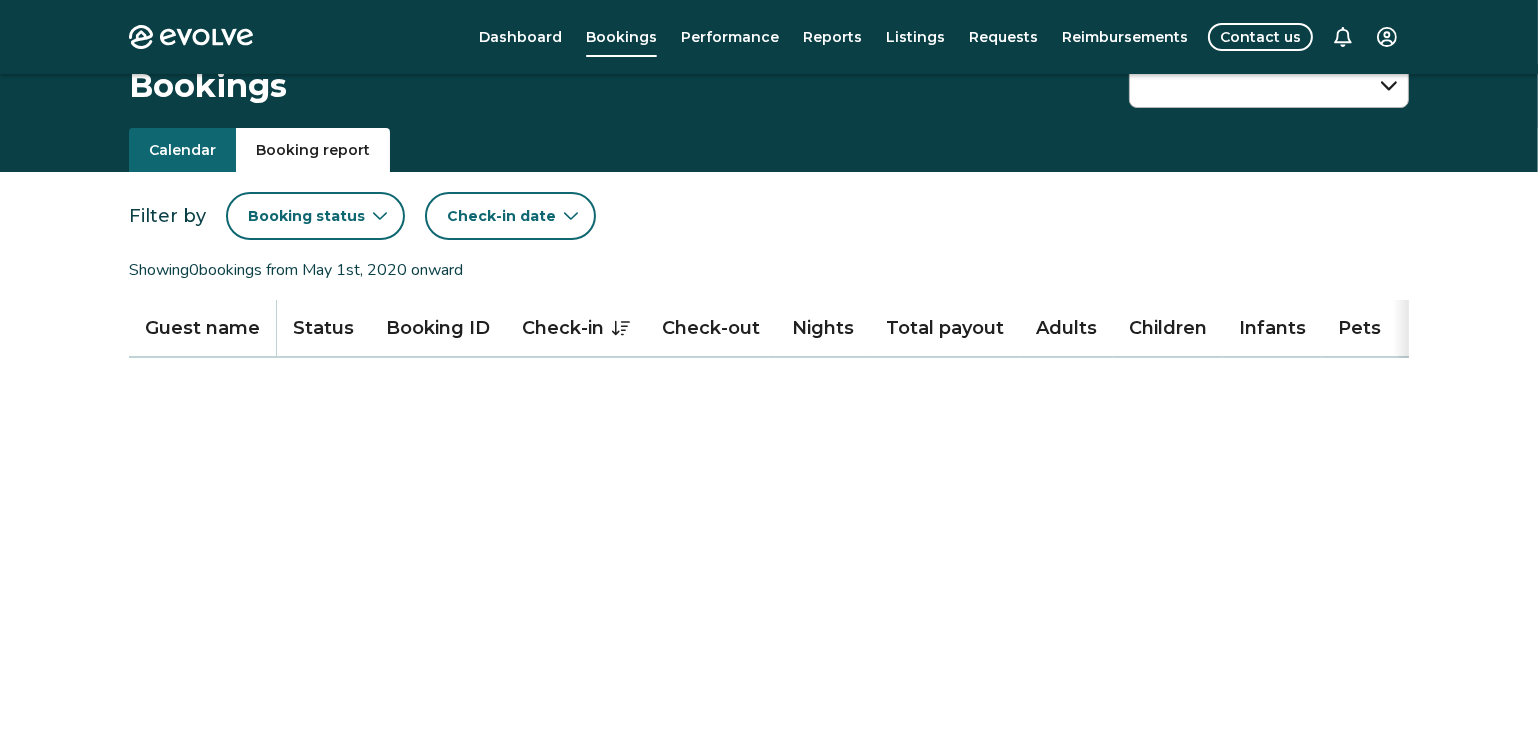 scroll, scrollTop: 0, scrollLeft: 0, axis: both 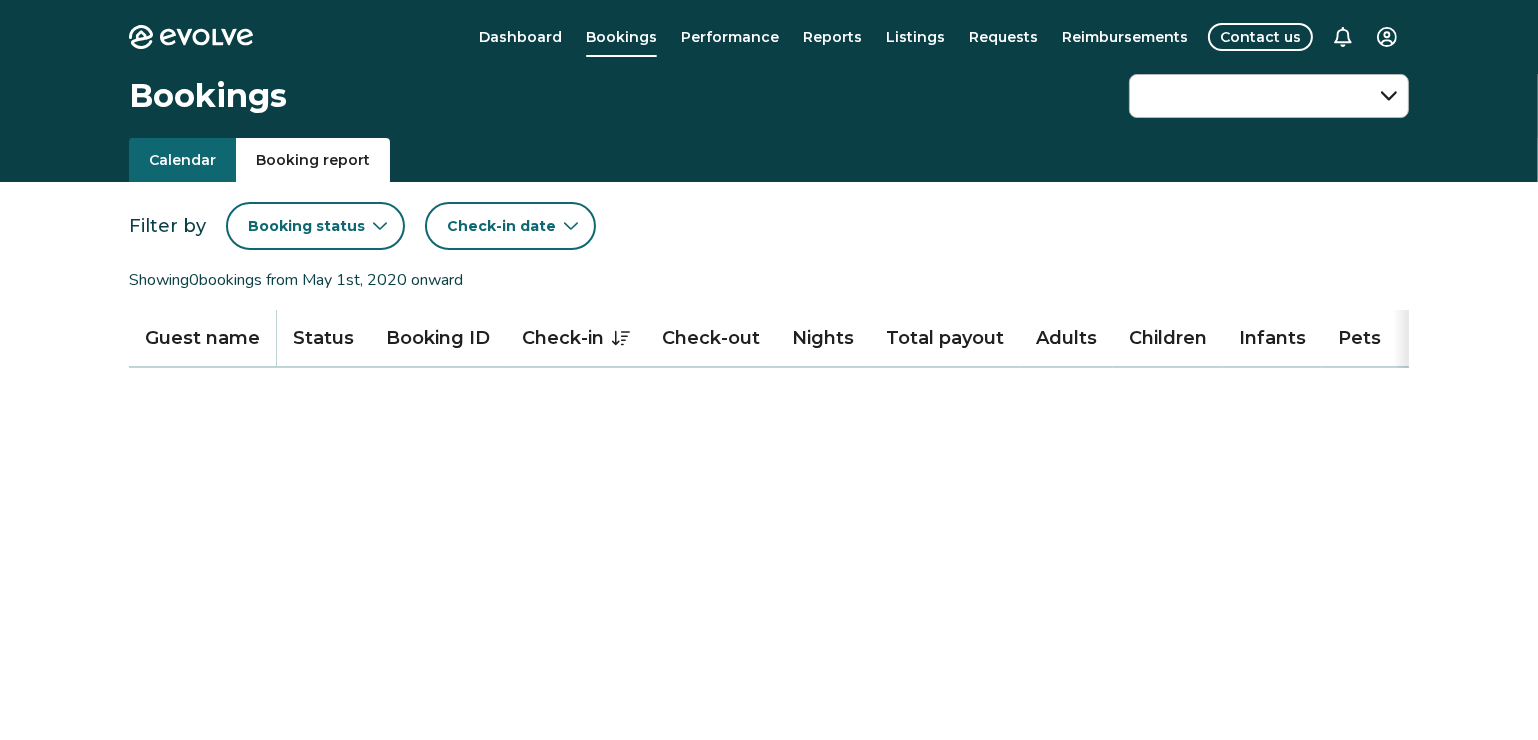 click on "Booking status" at bounding box center (306, 226) 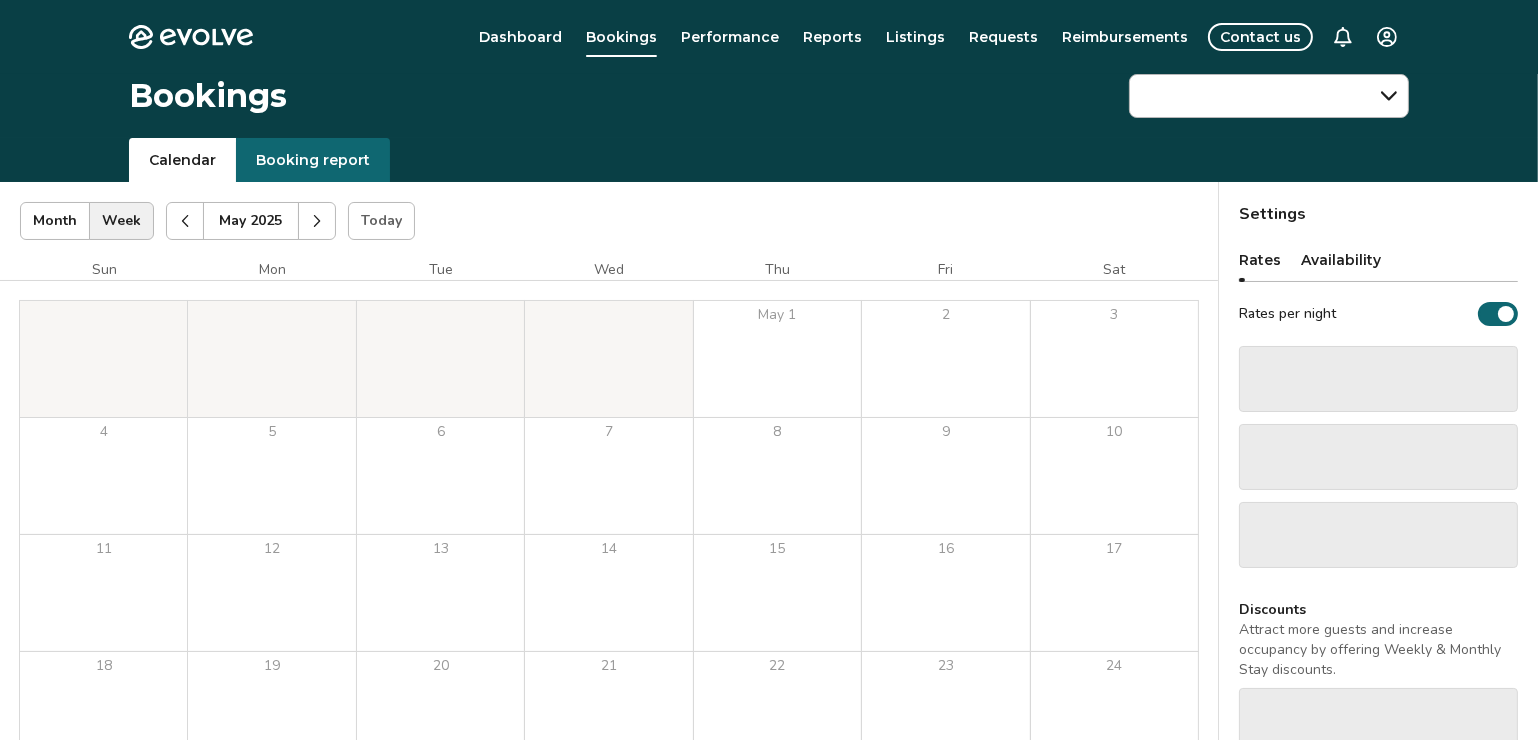 click on "Calendar" at bounding box center (182, 160) 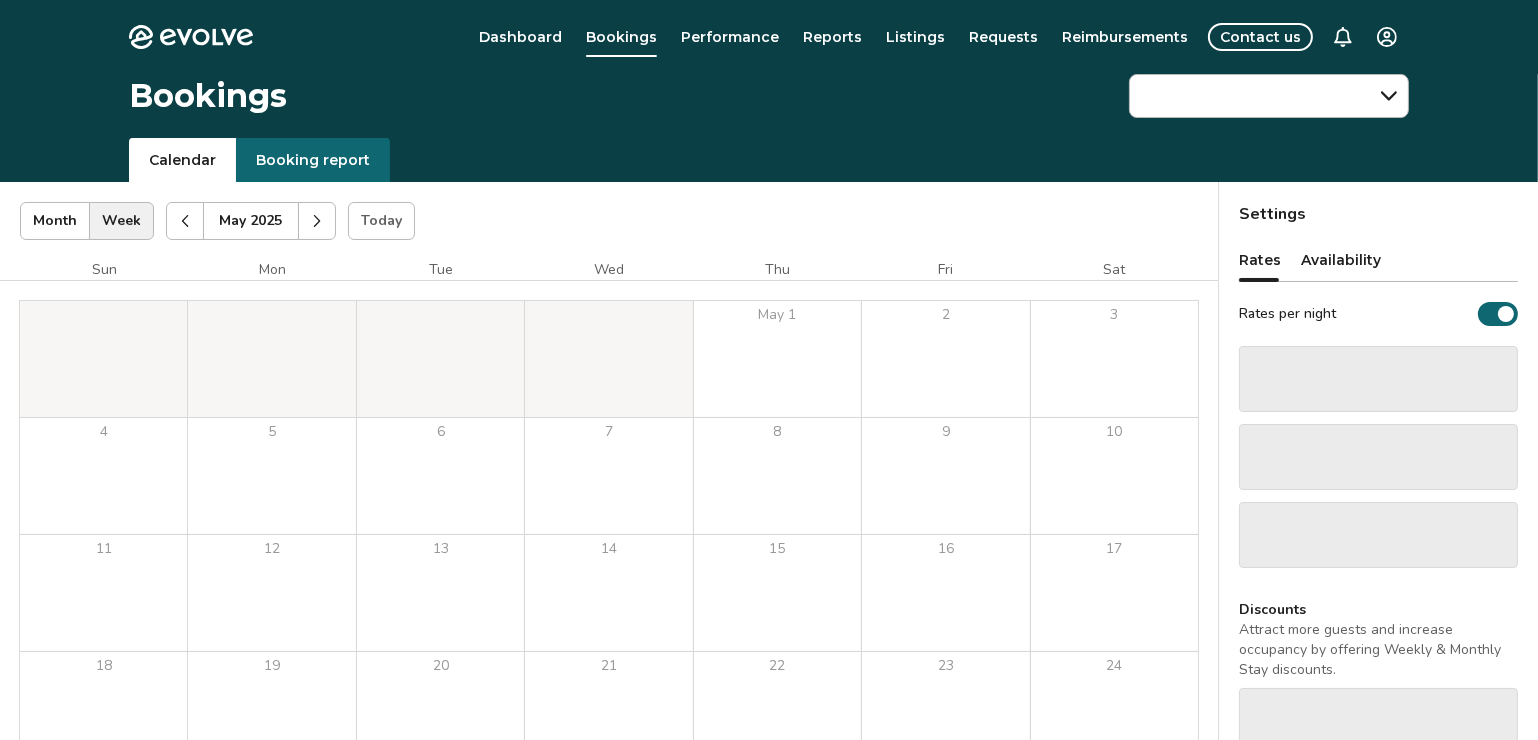 click 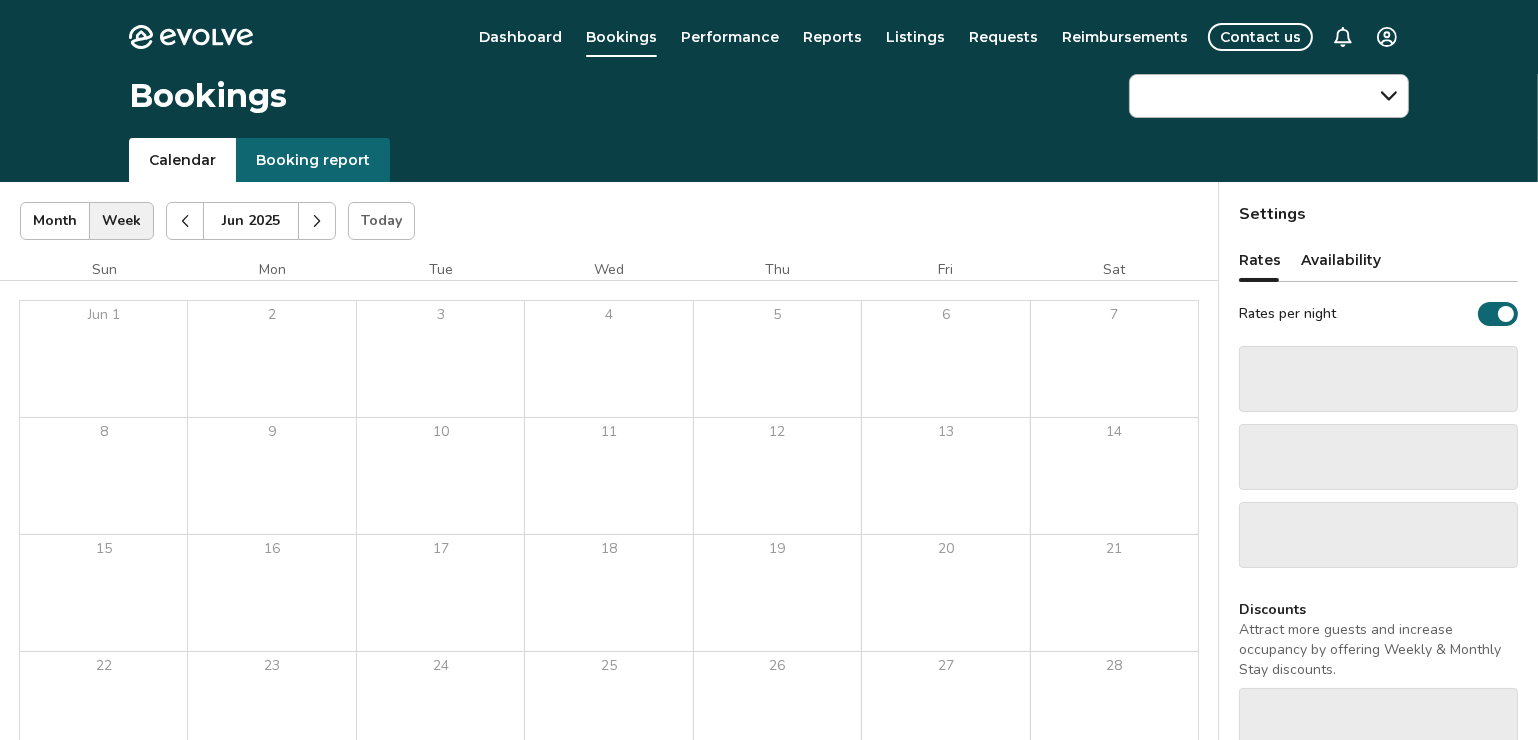 click 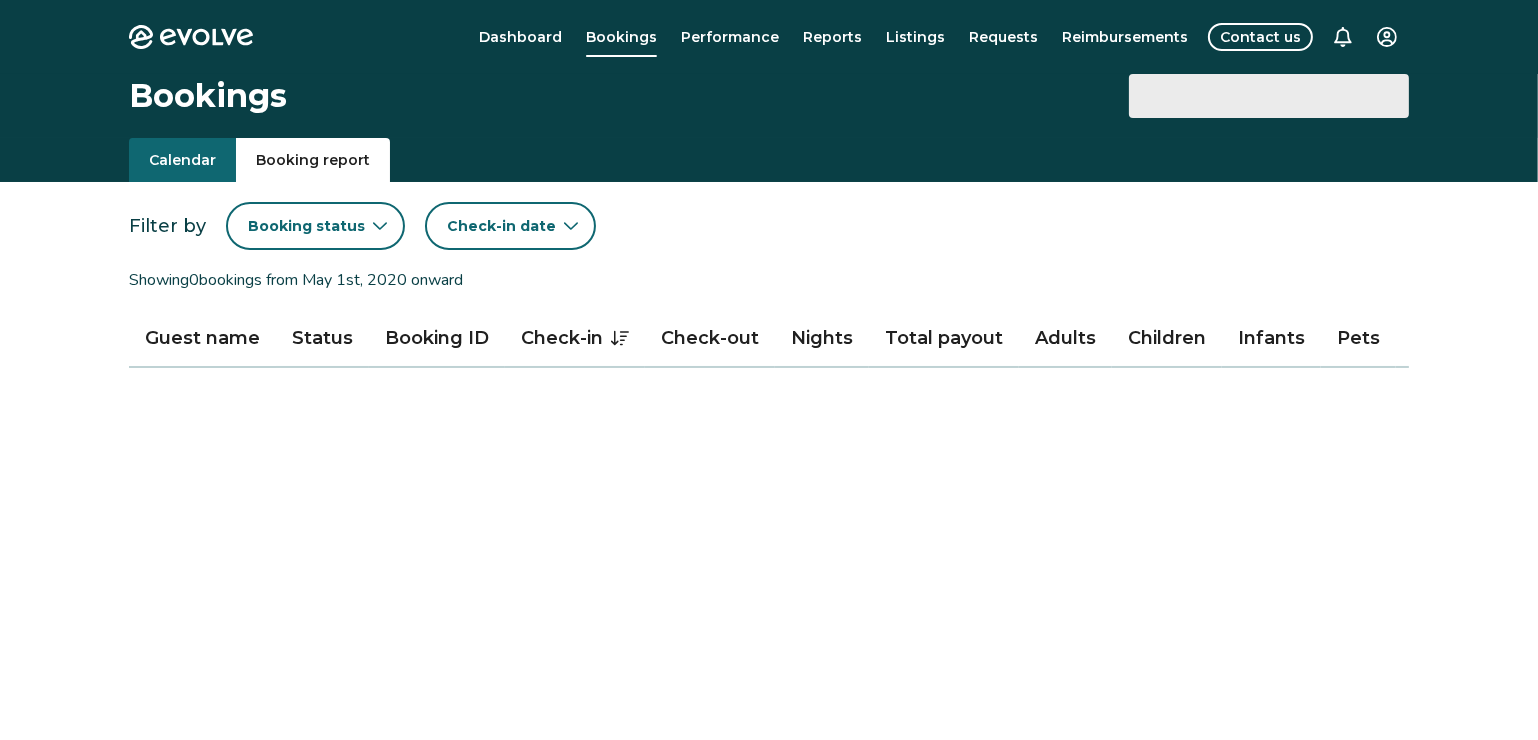 click on "Booking report" at bounding box center [313, 160] 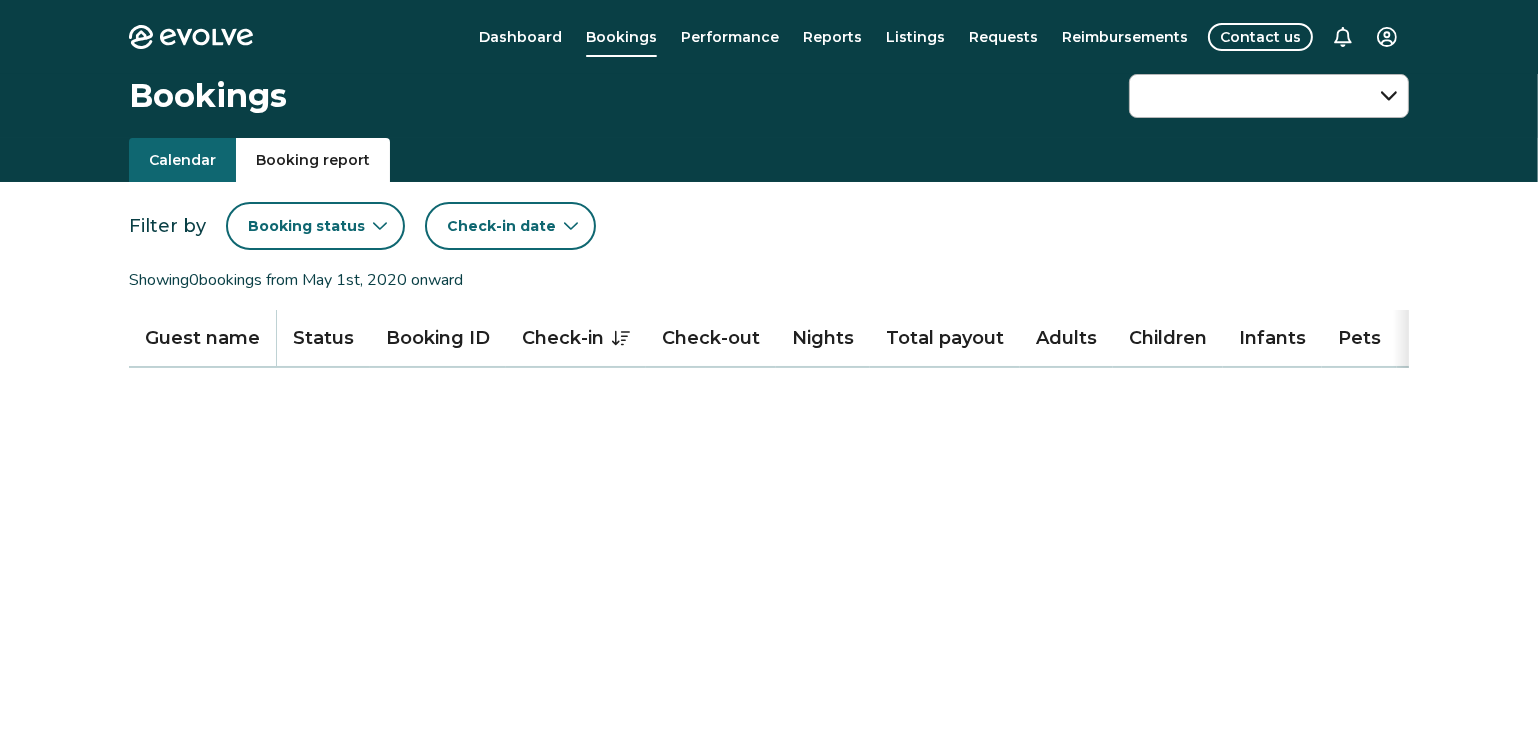 click 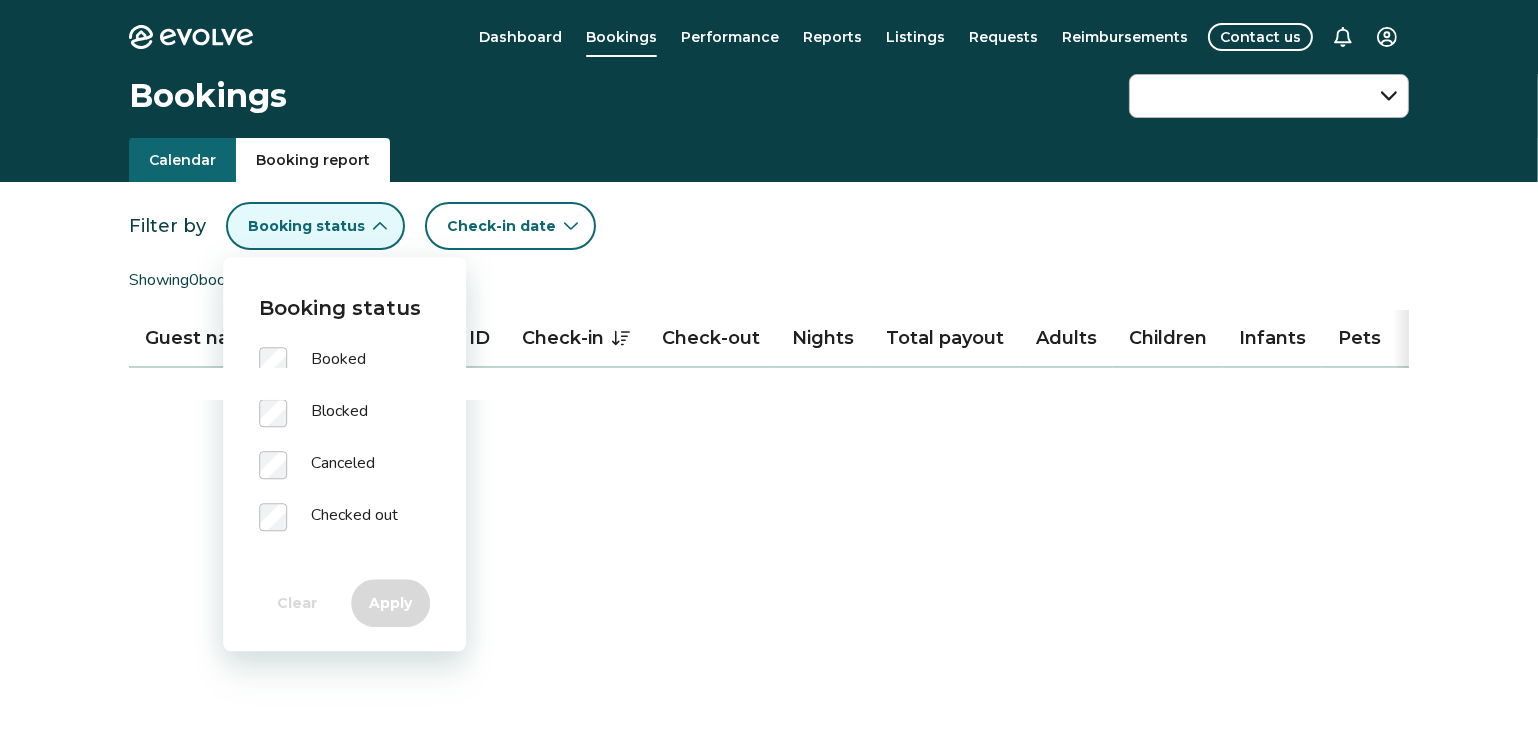 click on "Filter by Booking status Check-in date" at bounding box center (769, 226) 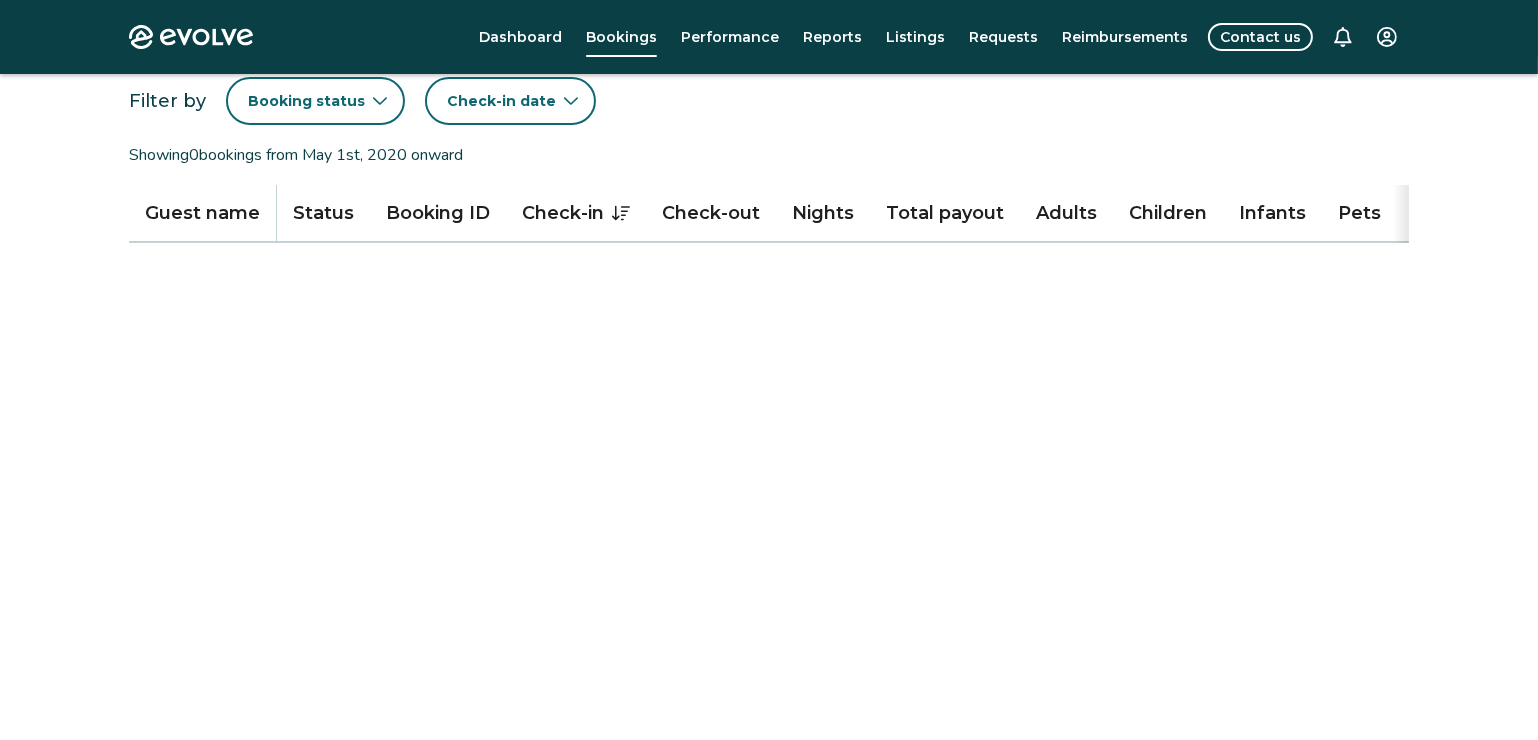 scroll, scrollTop: 0, scrollLeft: 0, axis: both 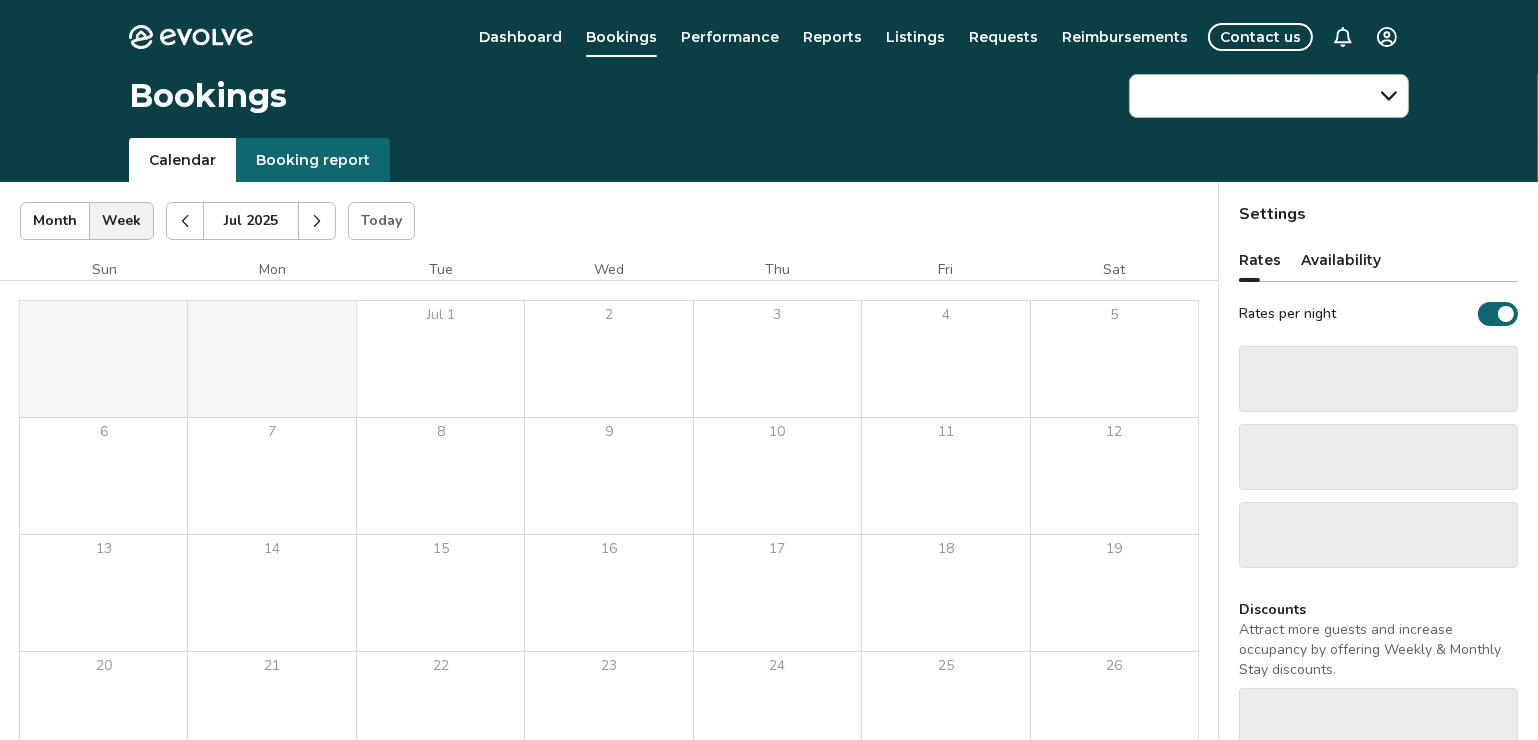 click on "Calendar" at bounding box center [182, 160] 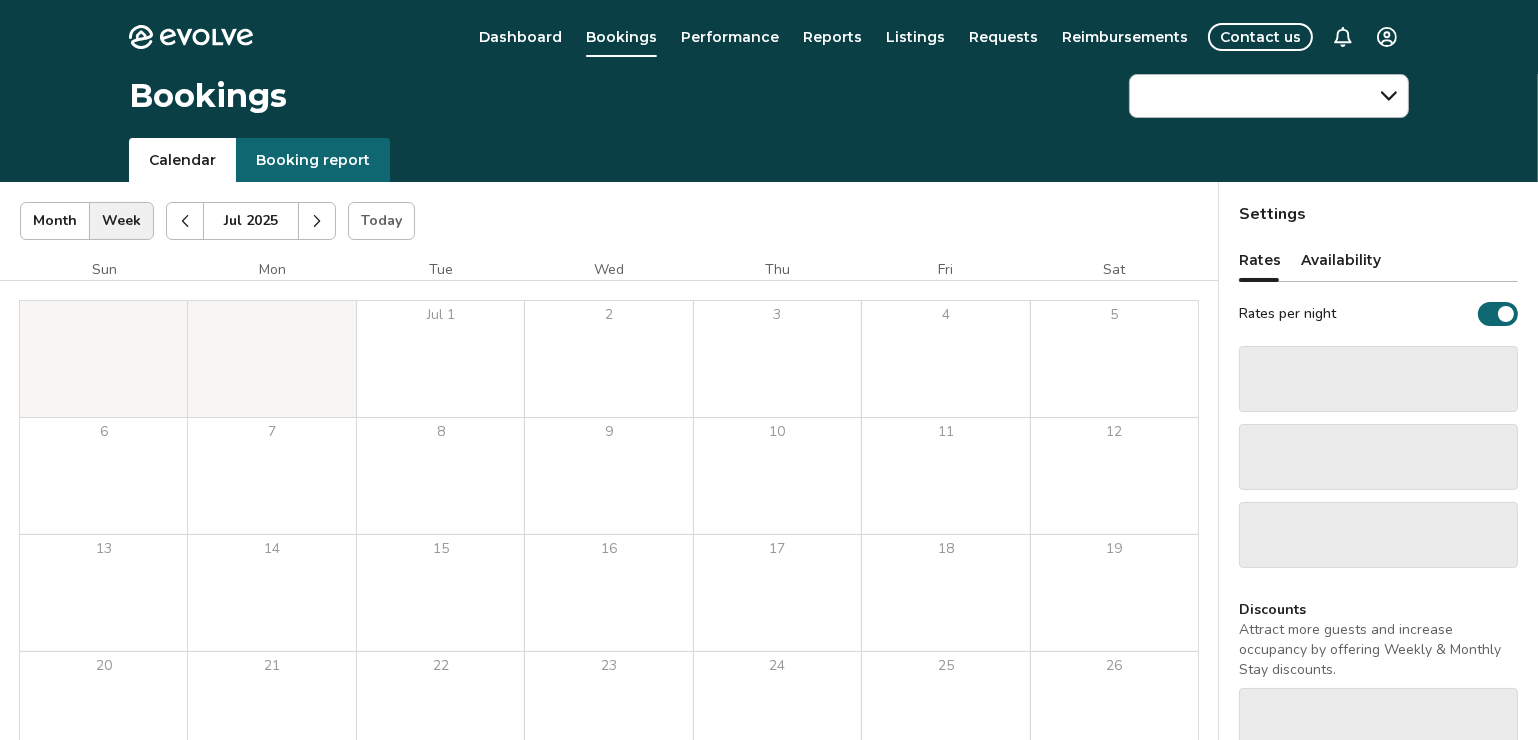 click at bounding box center [317, 221] 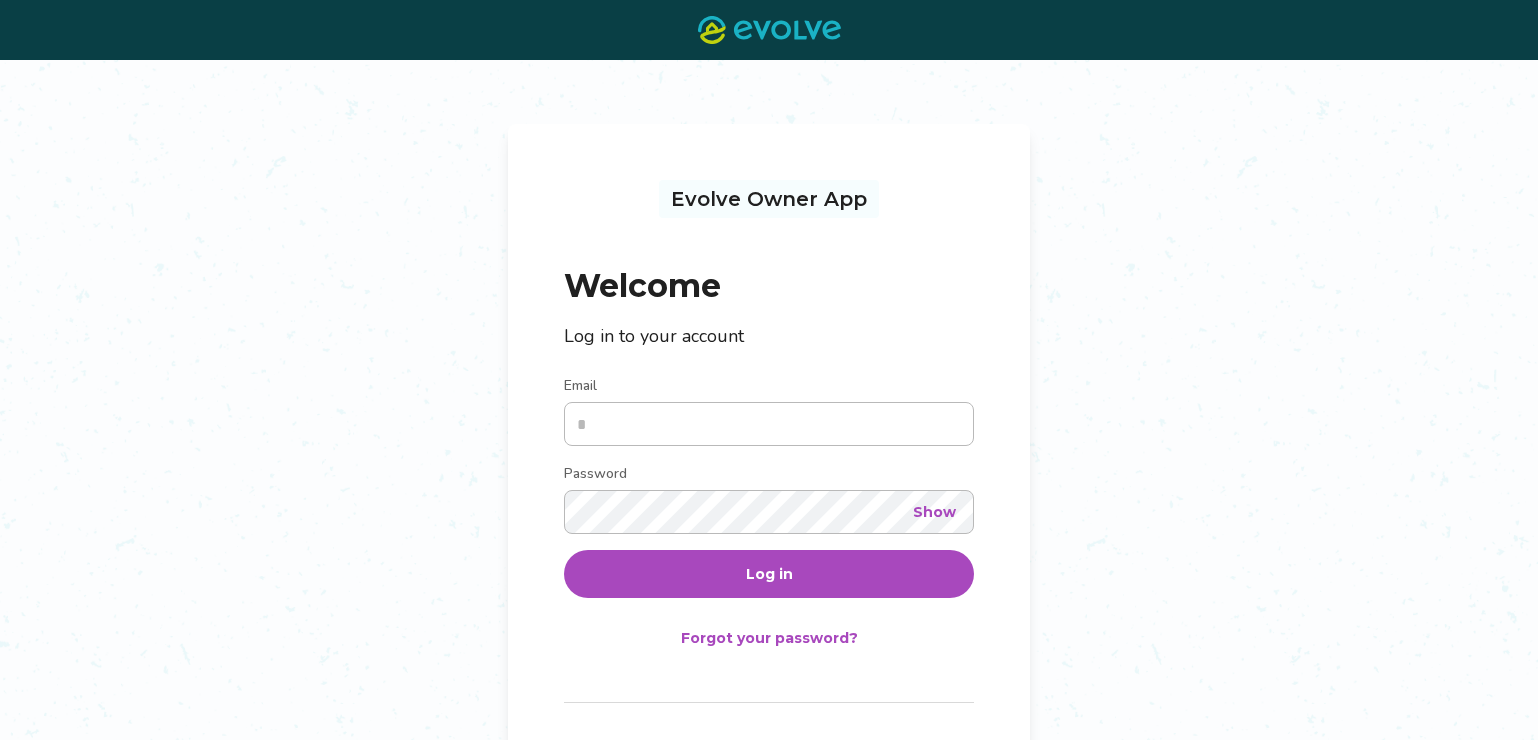 scroll, scrollTop: 0, scrollLeft: 0, axis: both 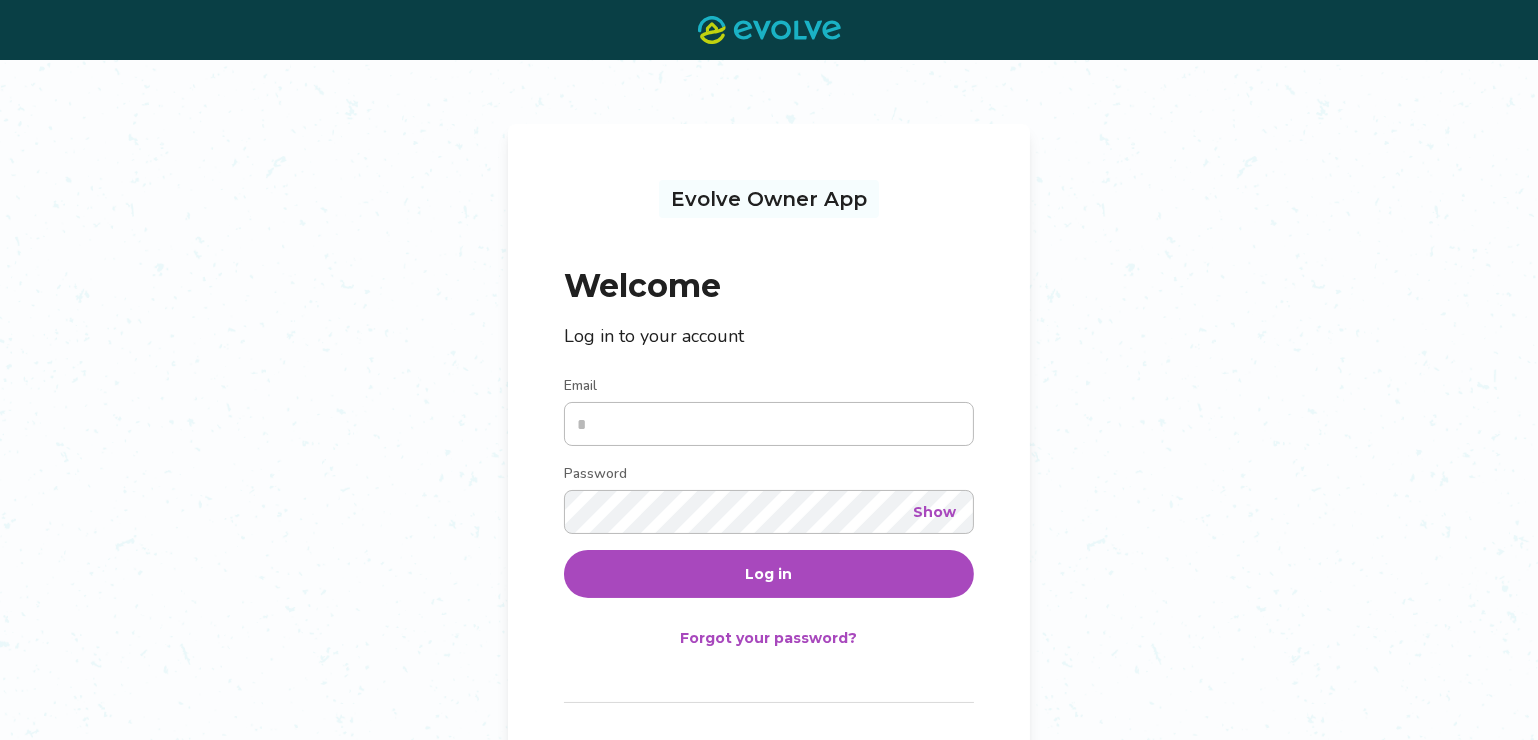 type on "**********" 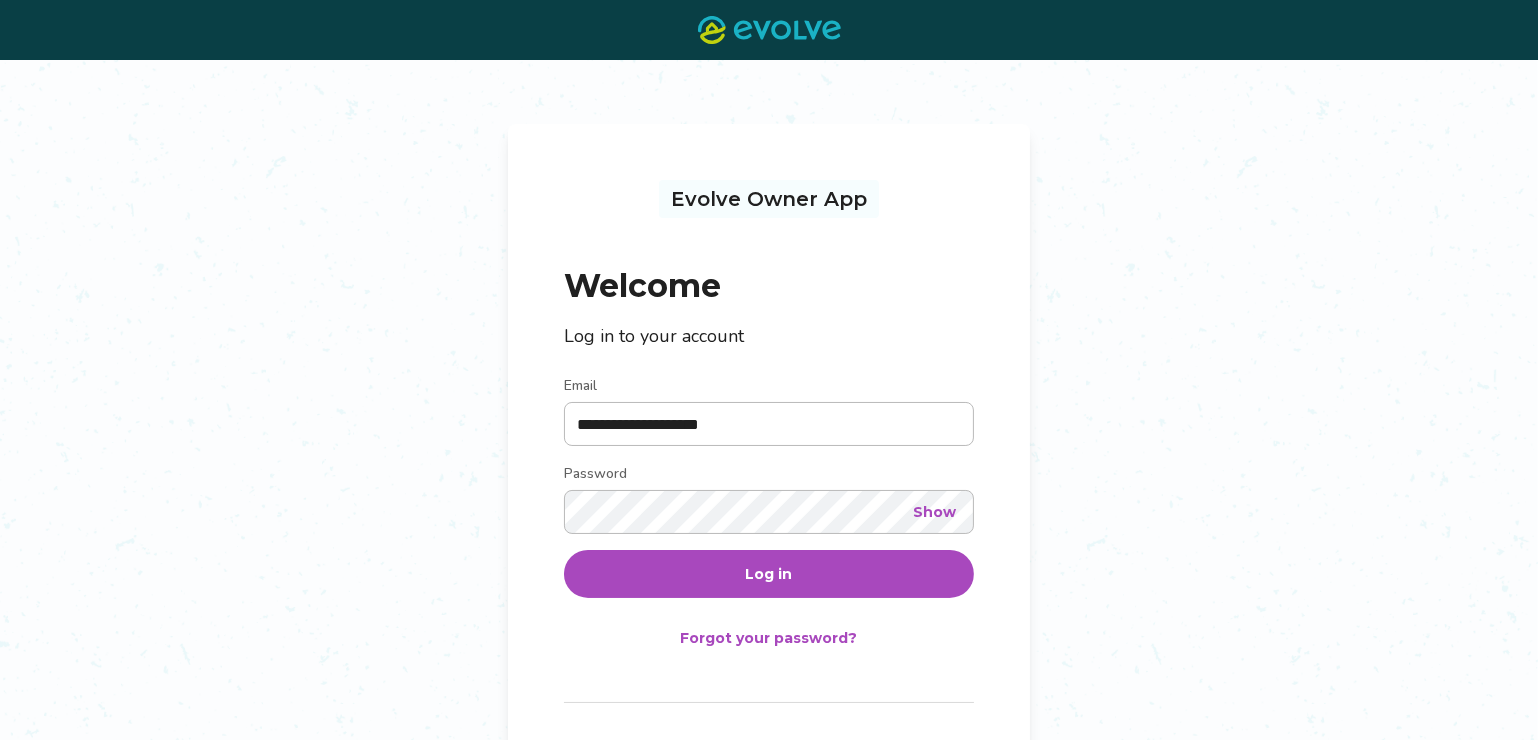 click on "Log in" at bounding box center [769, 574] 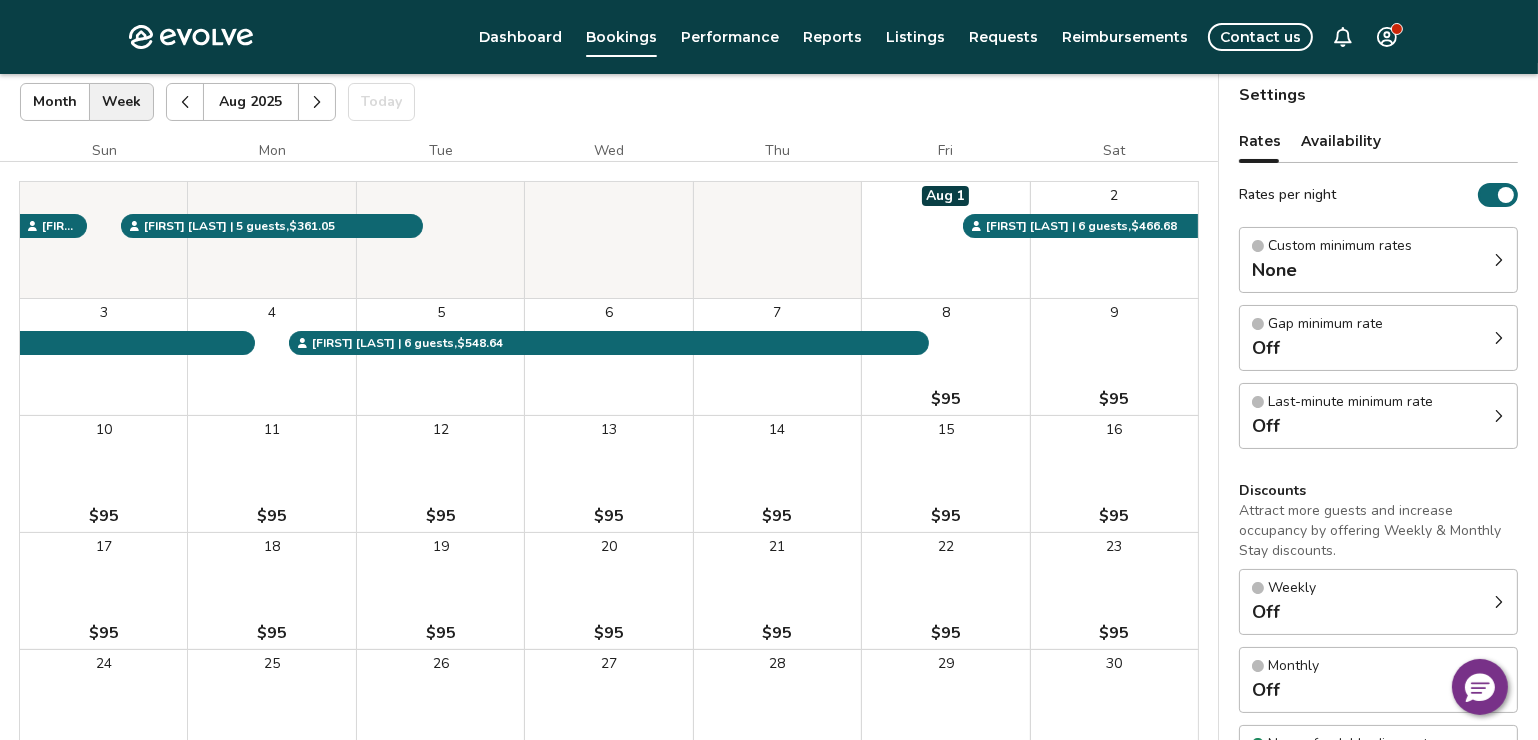 scroll, scrollTop: 90, scrollLeft: 0, axis: vertical 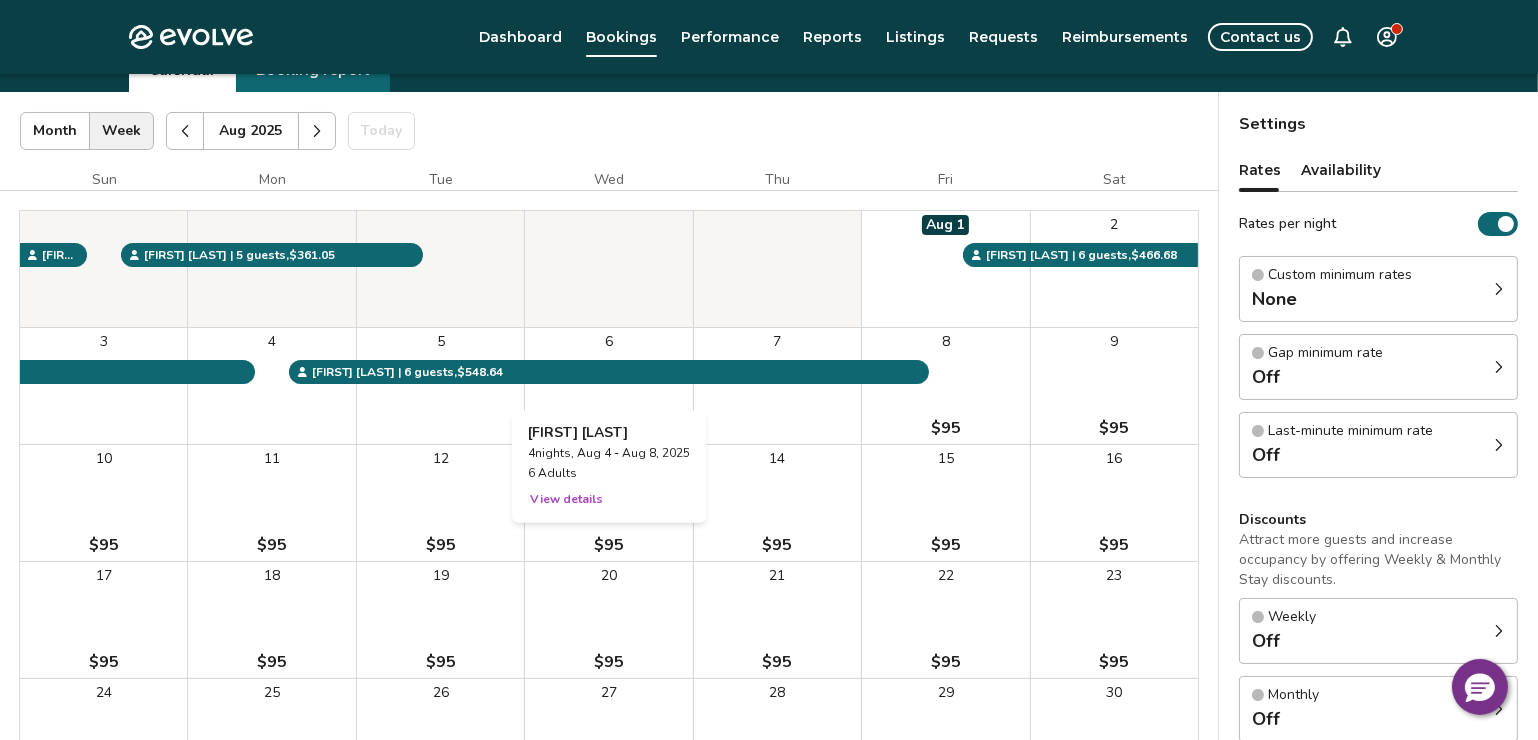 click on "6" at bounding box center [608, 386] 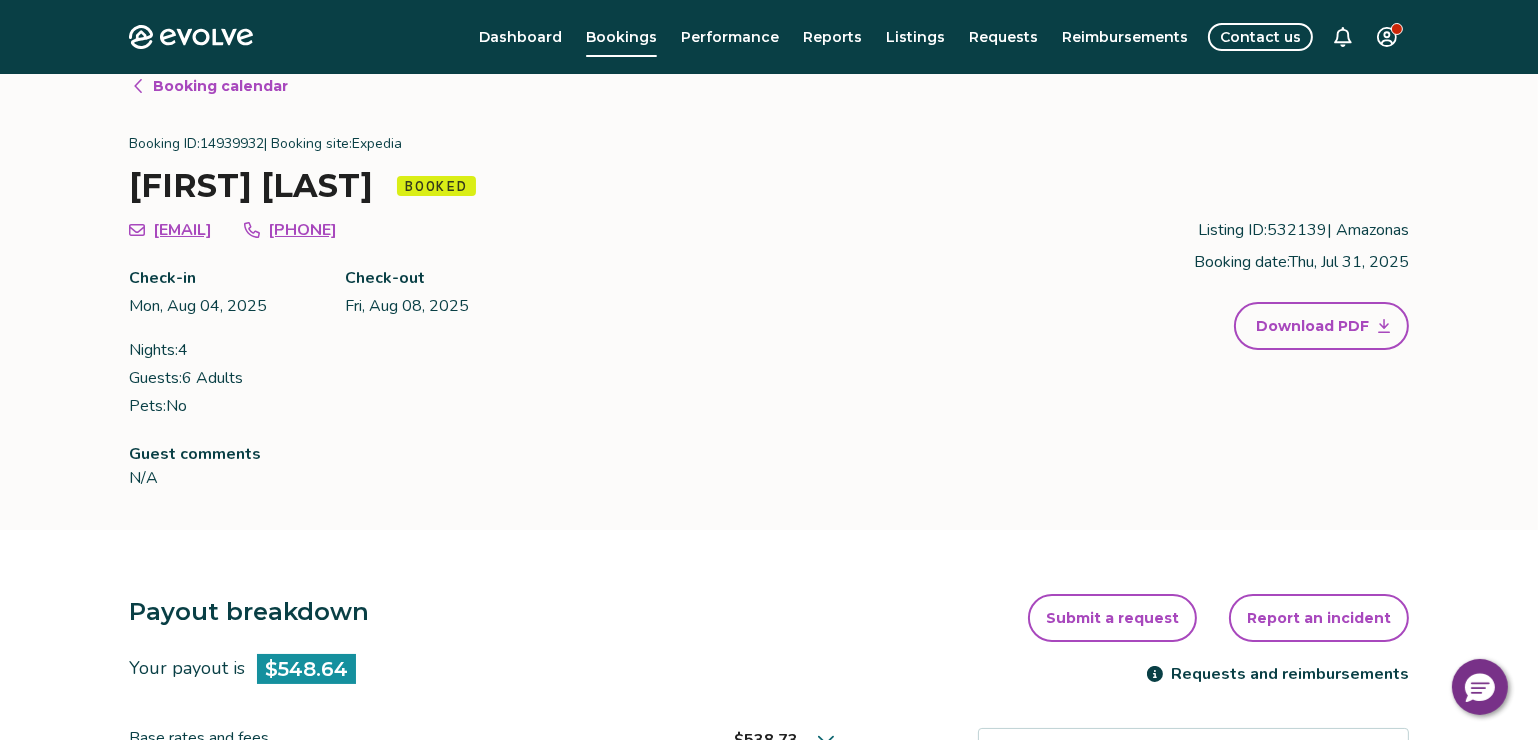 scroll, scrollTop: 0, scrollLeft: 0, axis: both 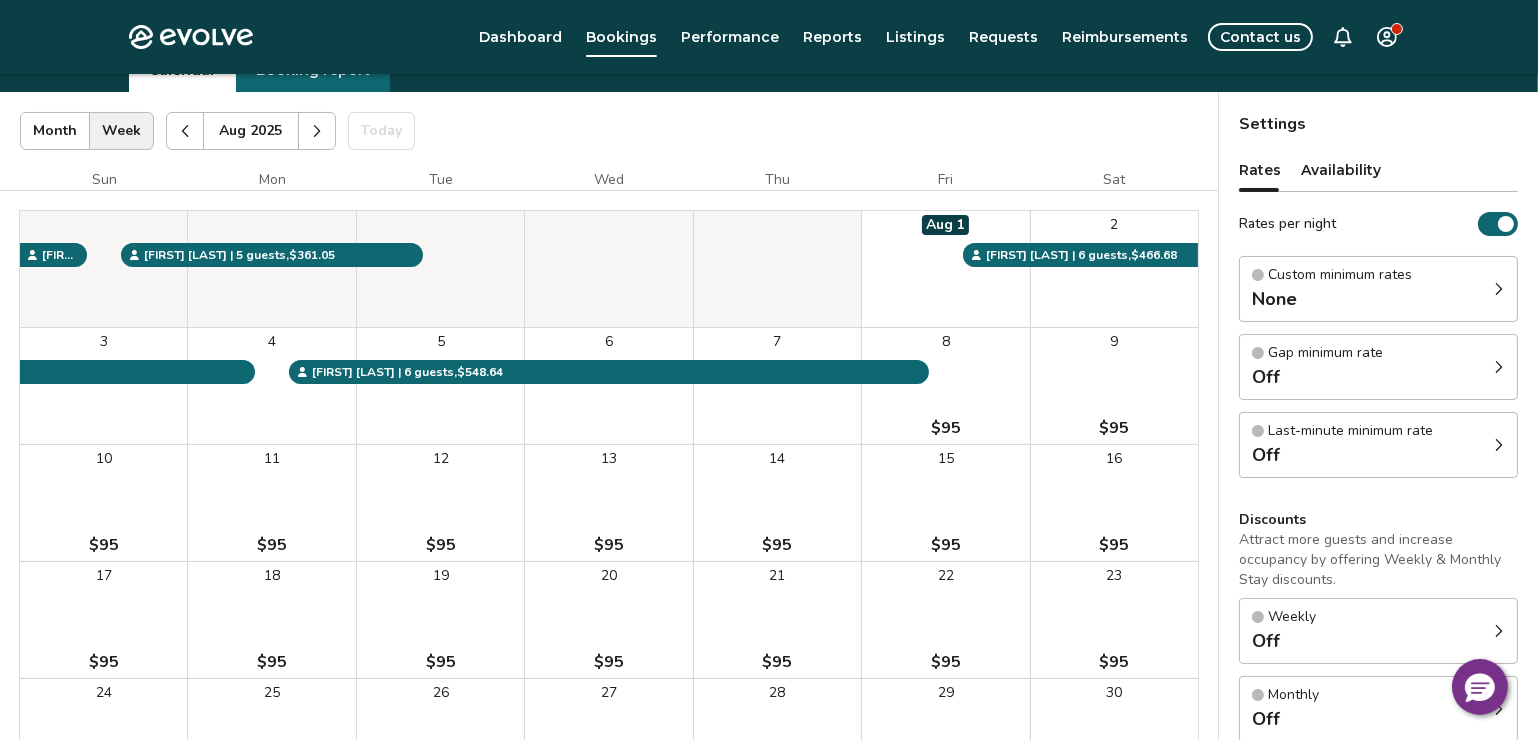 click 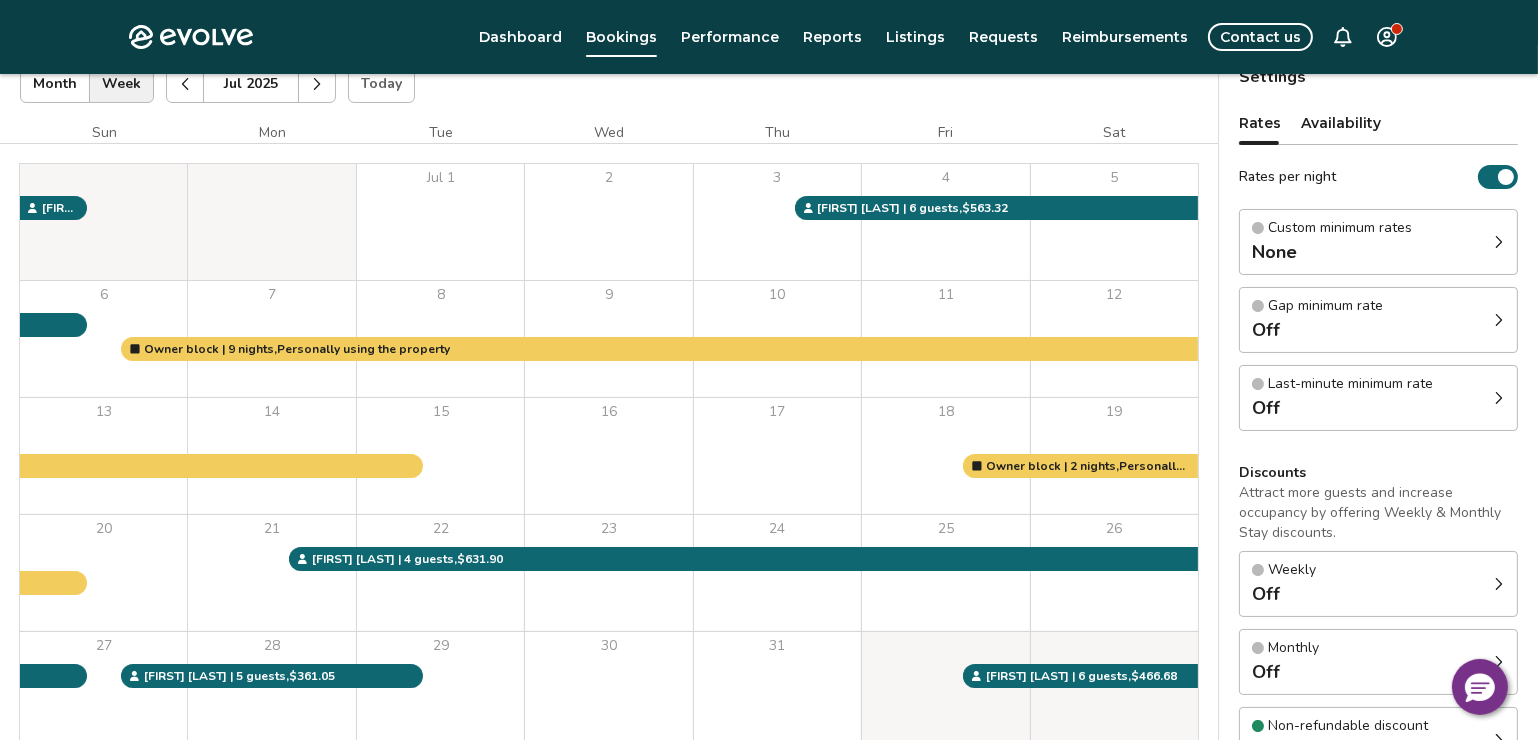 scroll, scrollTop: 93, scrollLeft: 0, axis: vertical 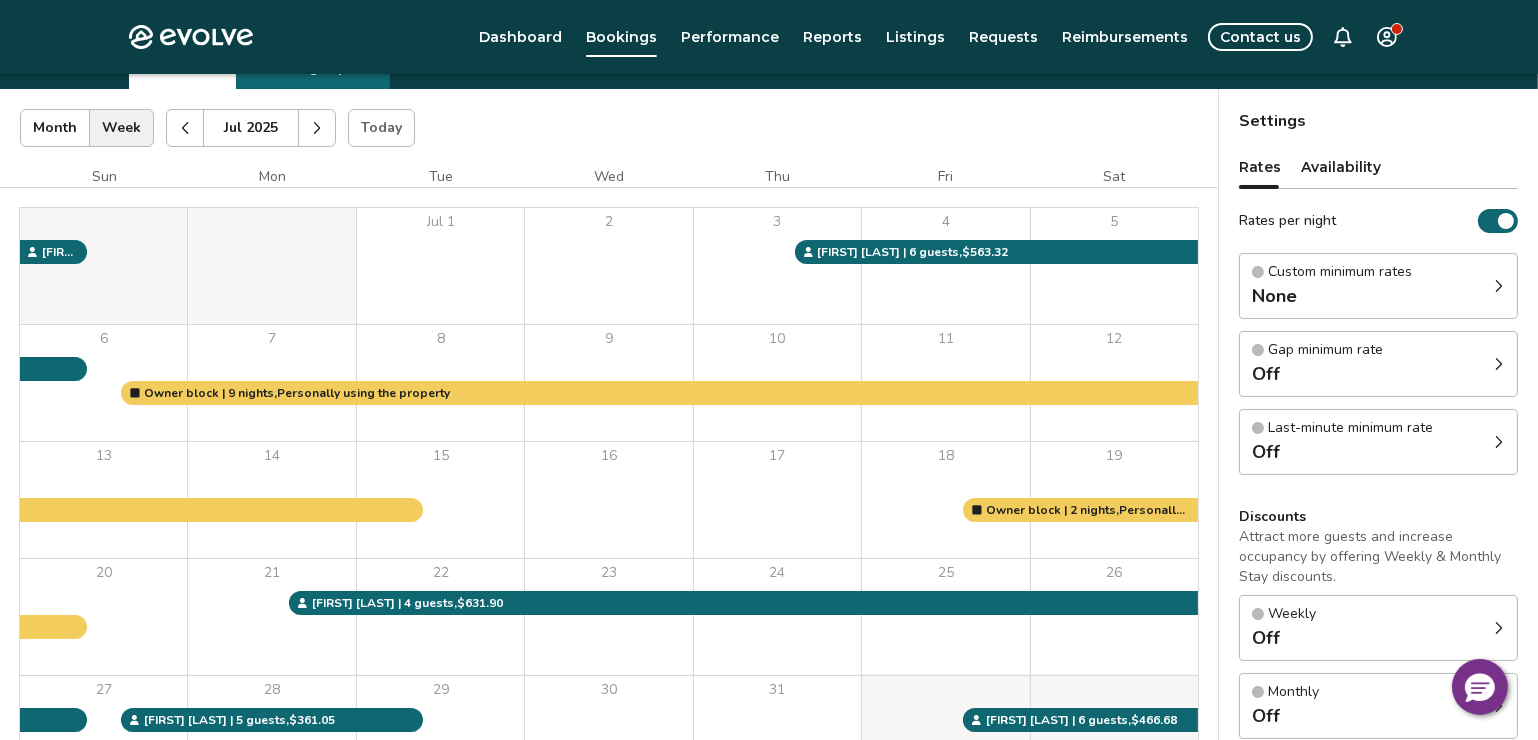 click 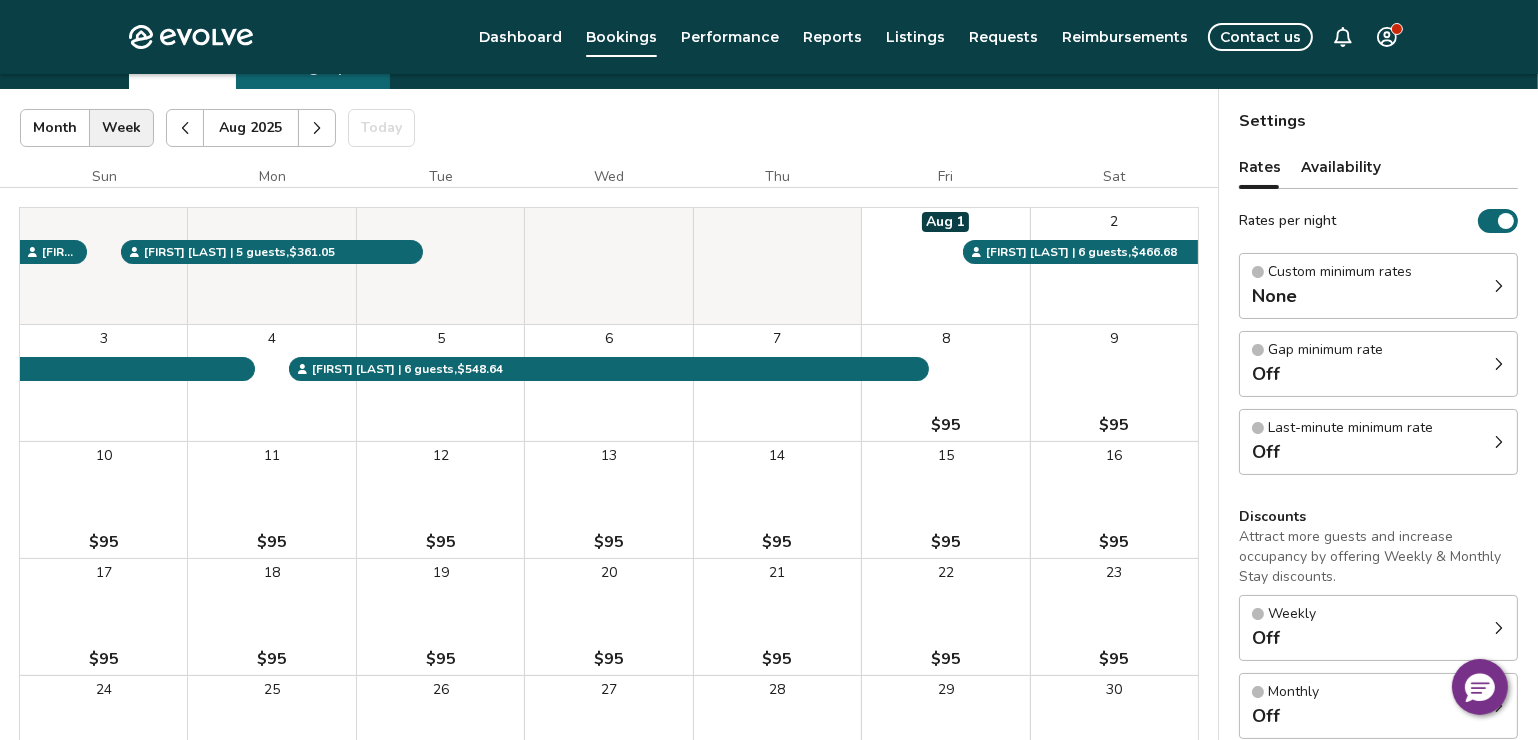click at bounding box center [185, 128] 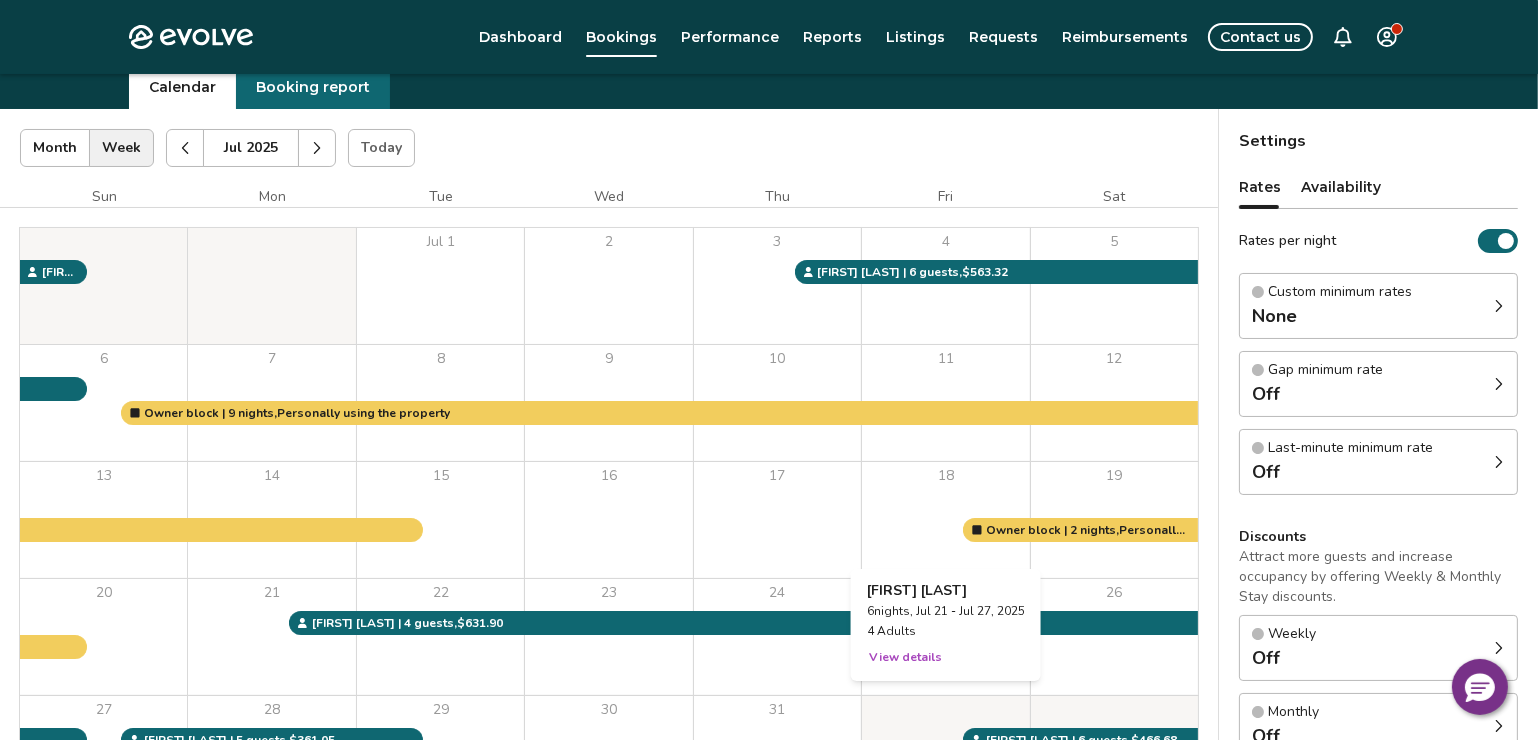 scroll, scrollTop: 2, scrollLeft: 0, axis: vertical 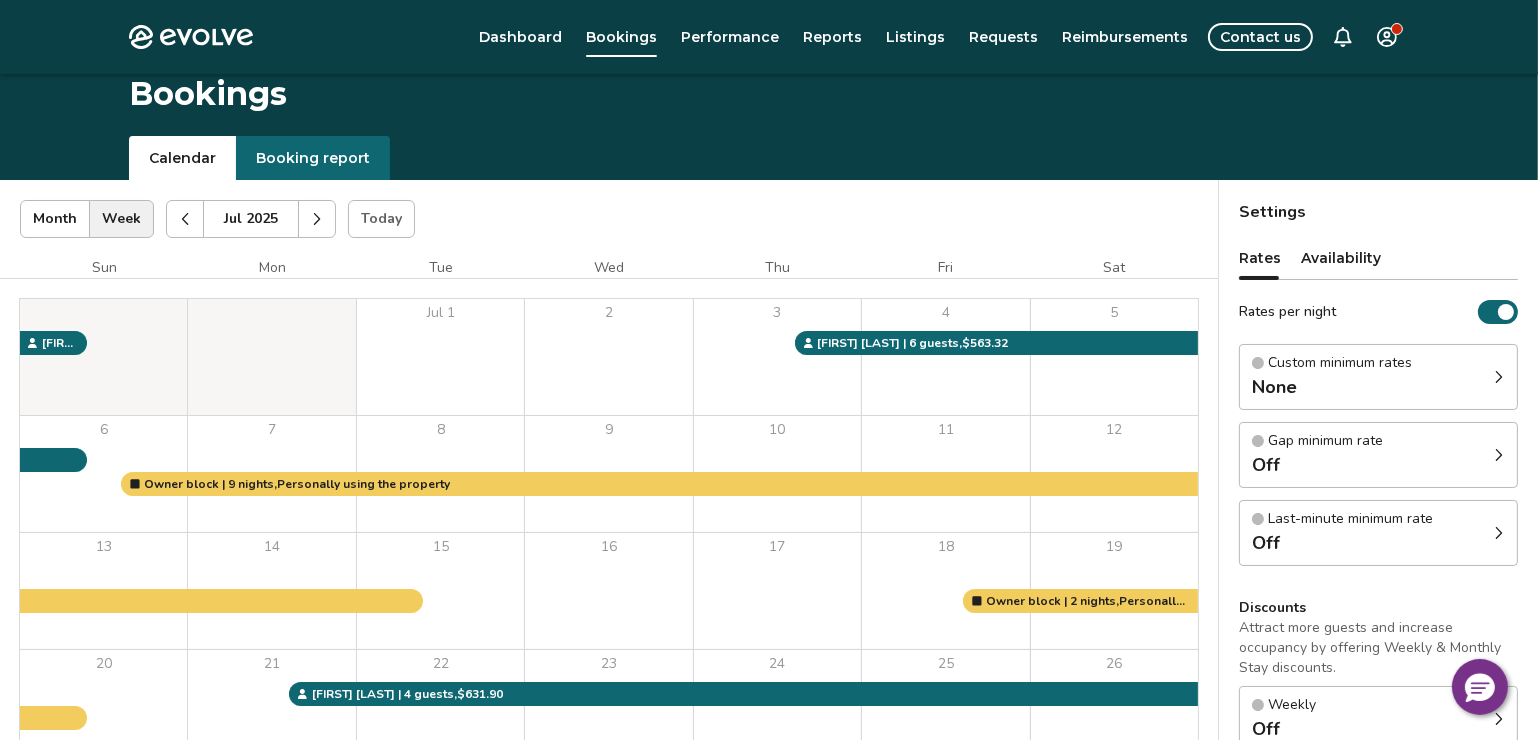 click at bounding box center [317, 219] 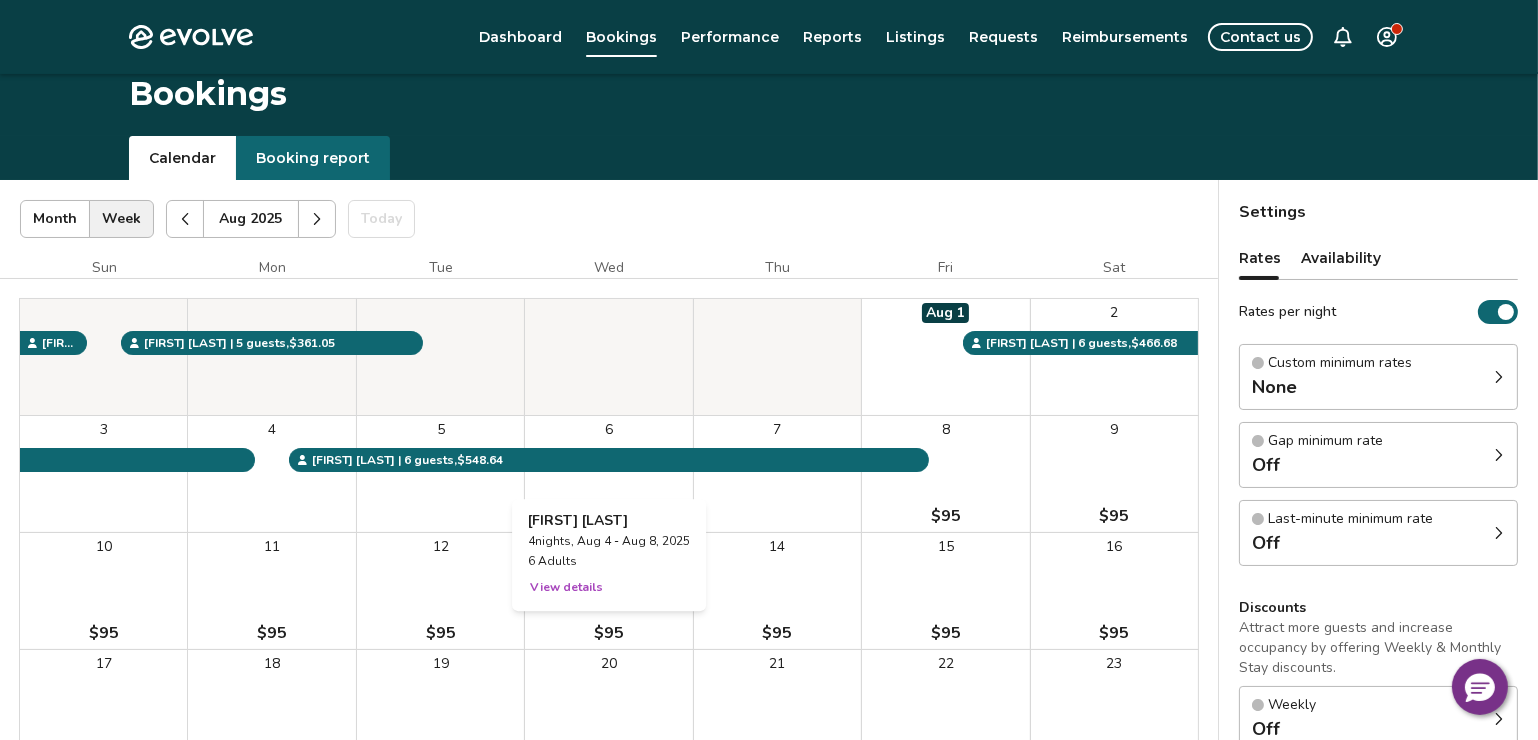 click on "6" at bounding box center [608, 474] 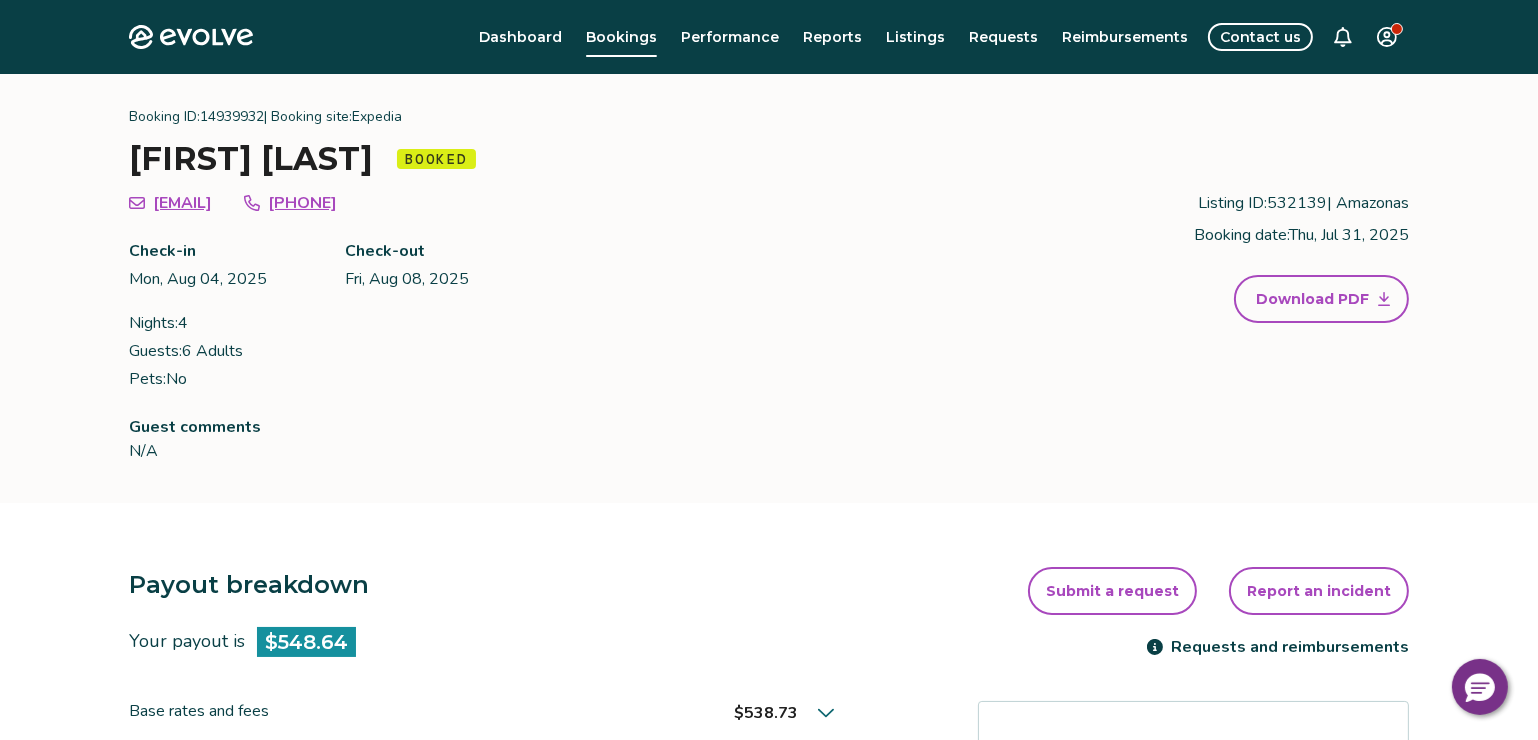 scroll, scrollTop: 0, scrollLeft: 0, axis: both 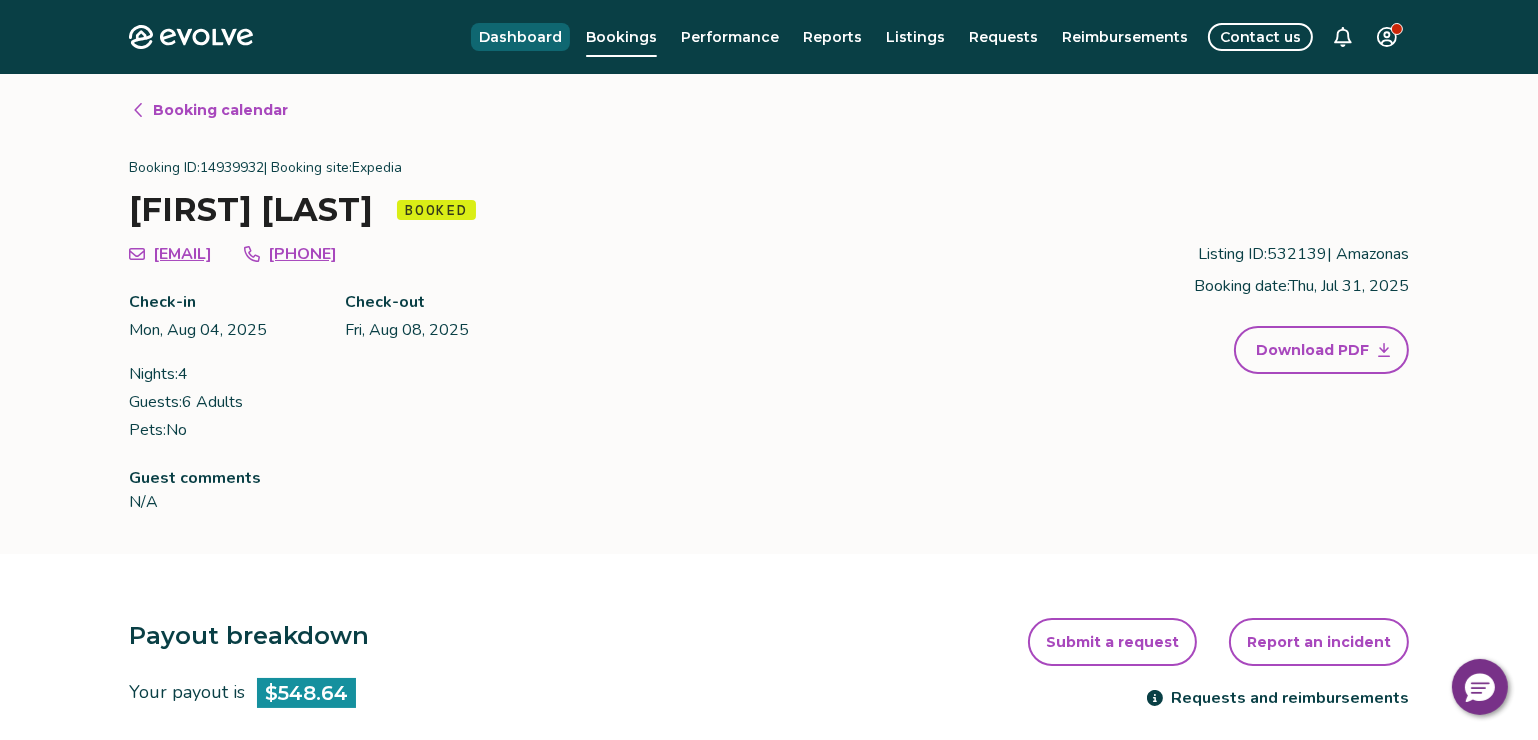 click on "Dashboard" at bounding box center [520, 37] 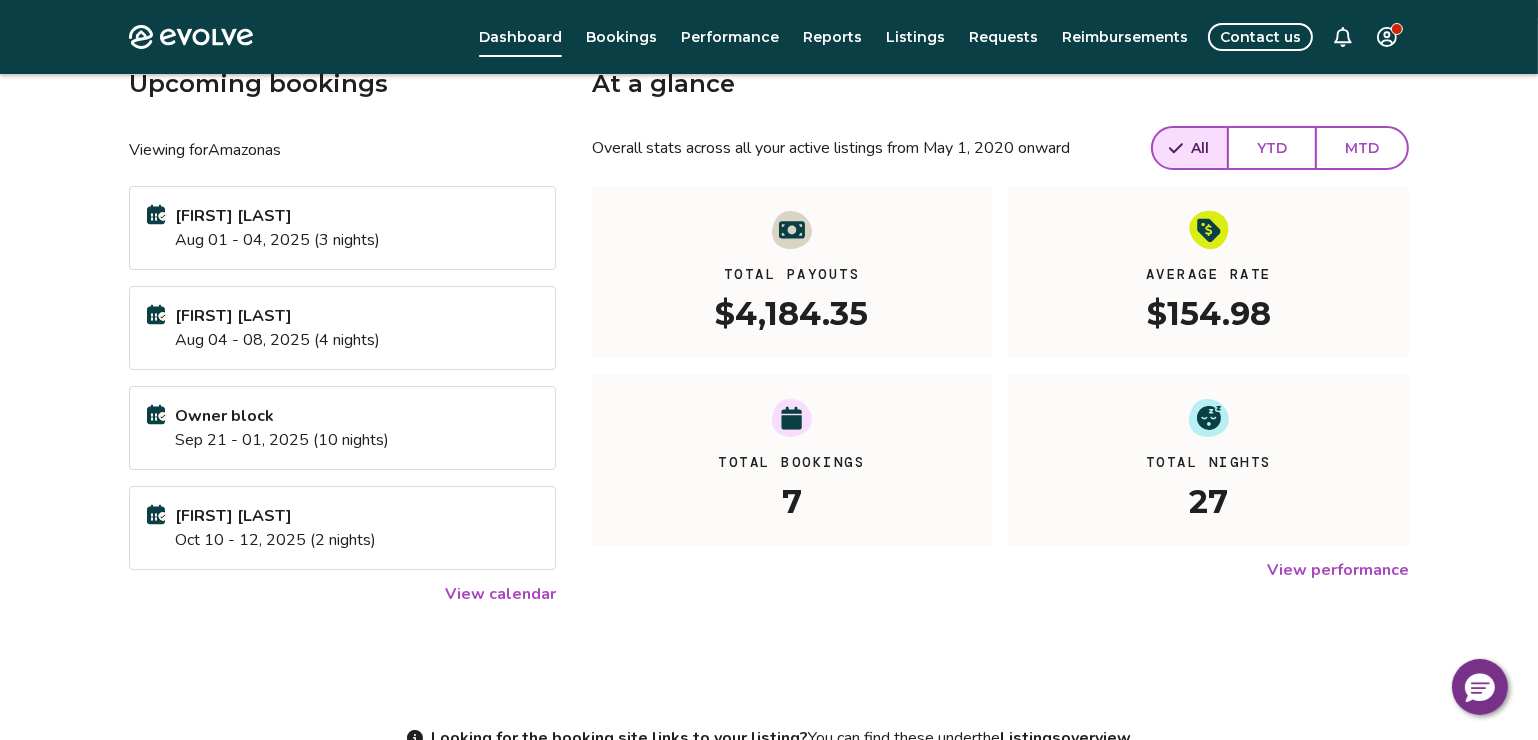 scroll, scrollTop: 181, scrollLeft: 0, axis: vertical 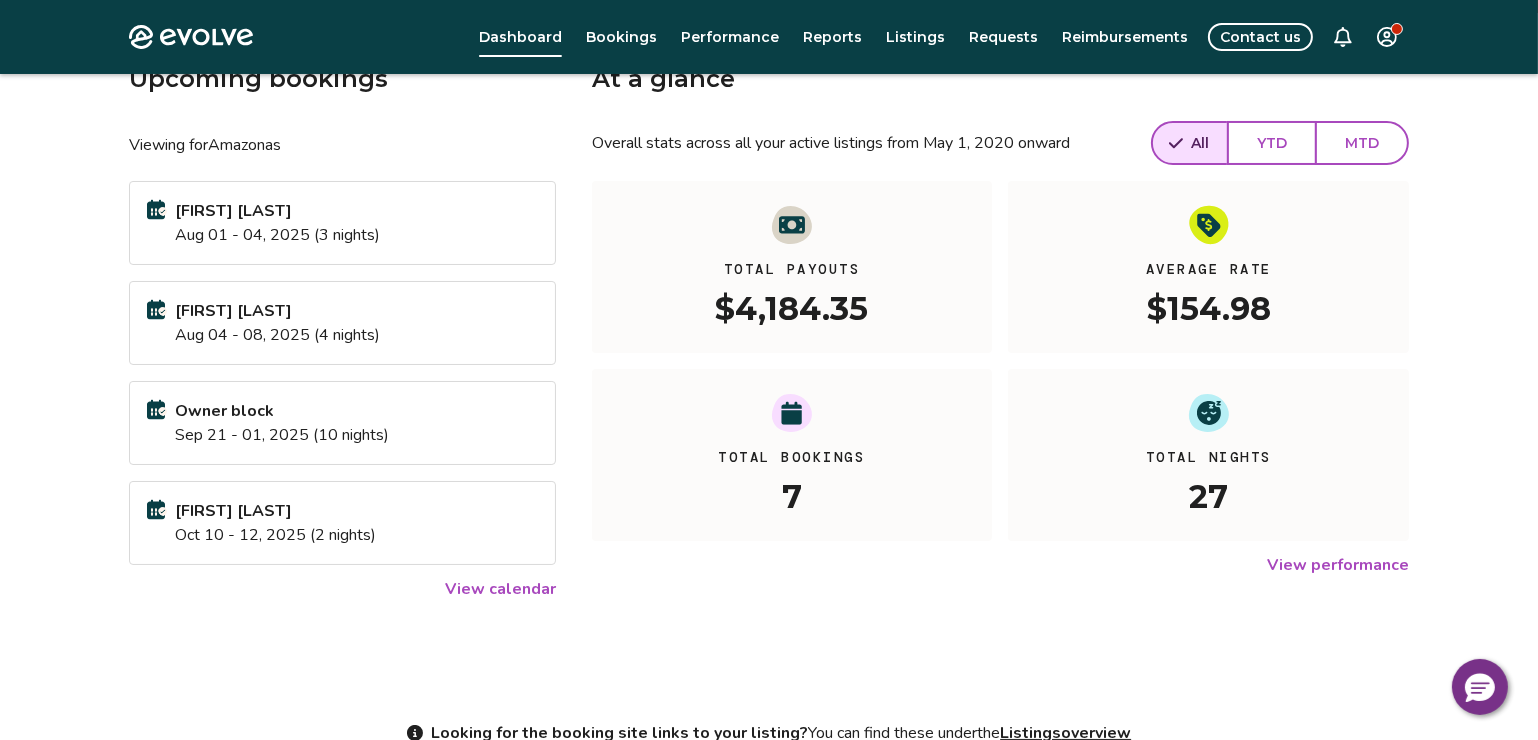 click on "View calendar" at bounding box center (500, 589) 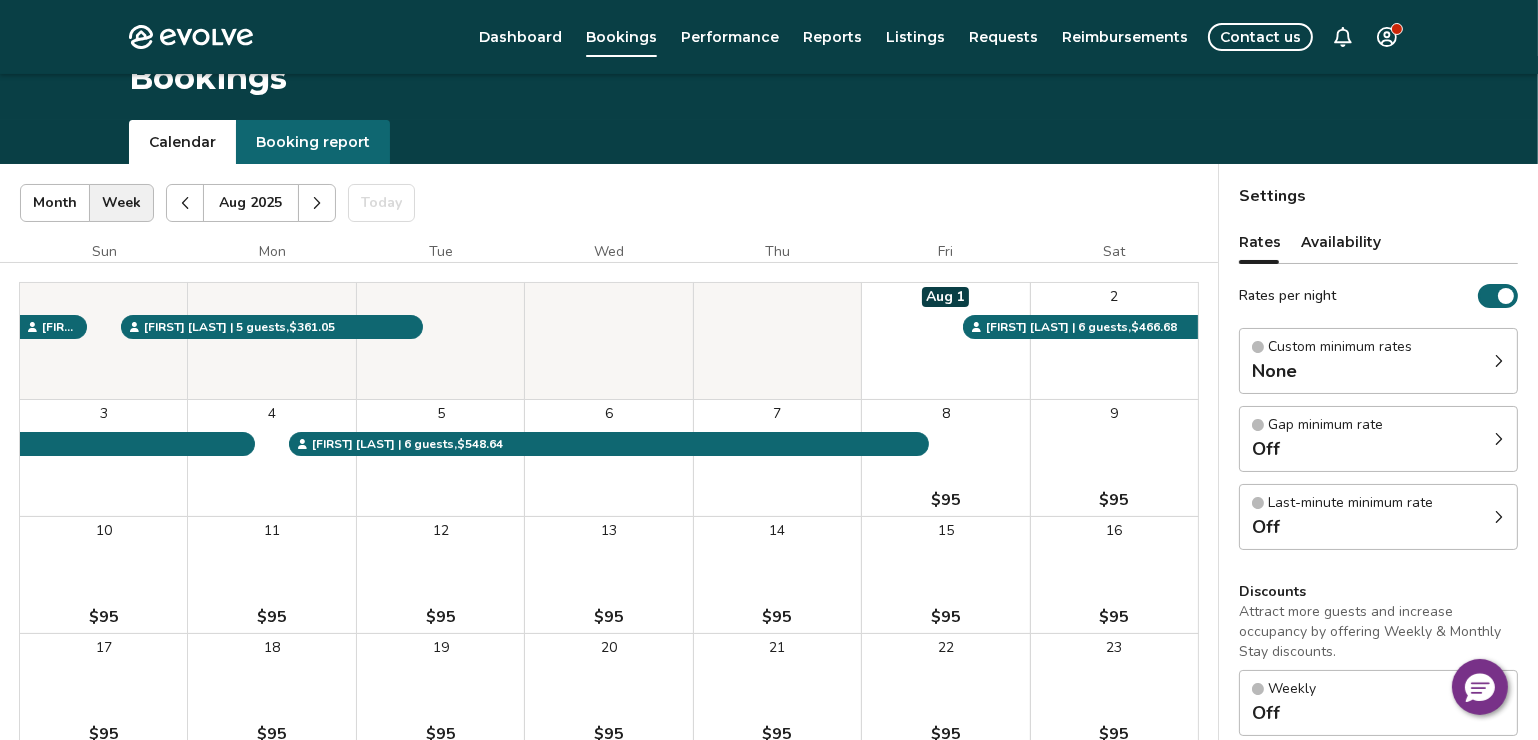 scroll, scrollTop: 0, scrollLeft: 0, axis: both 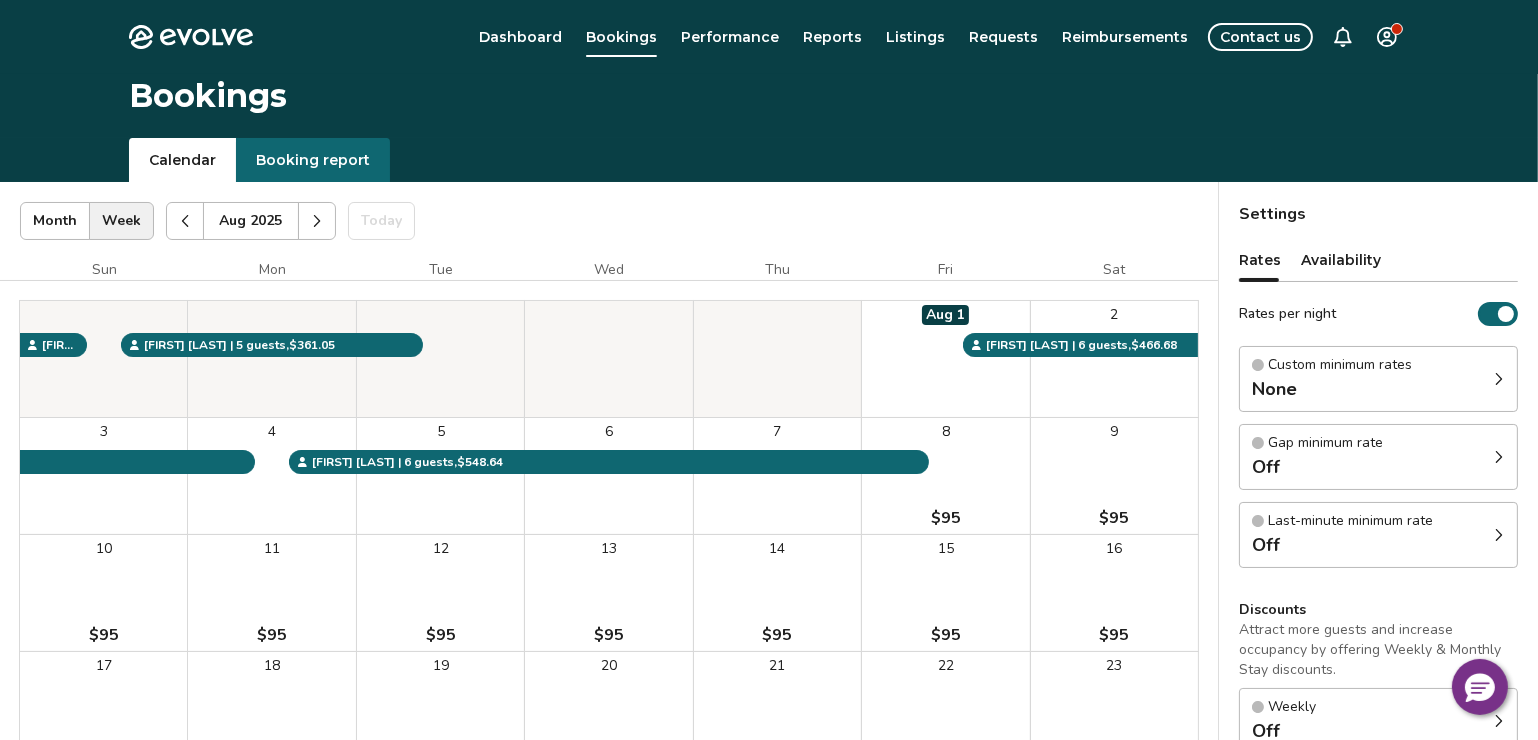 click 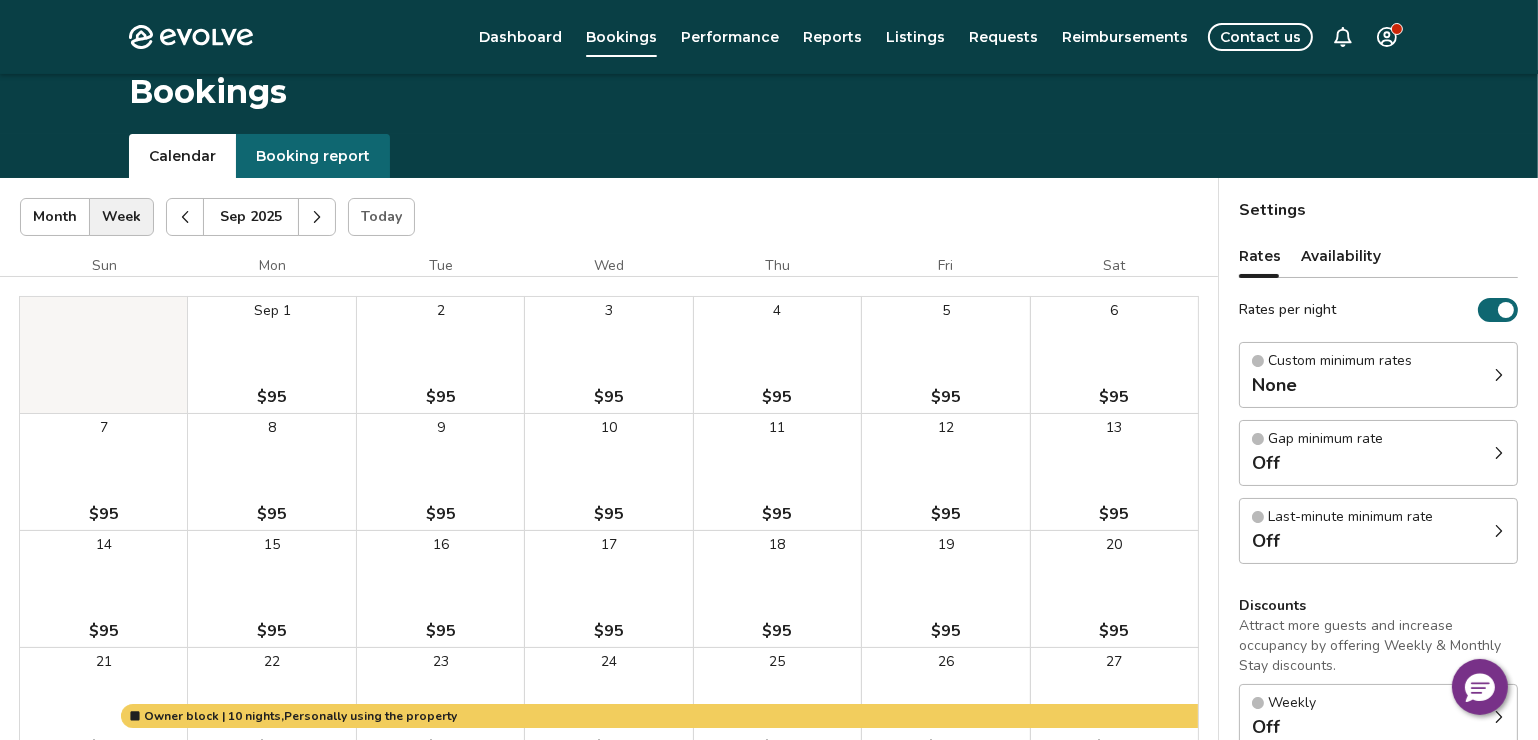 scroll, scrollTop: 0, scrollLeft: 0, axis: both 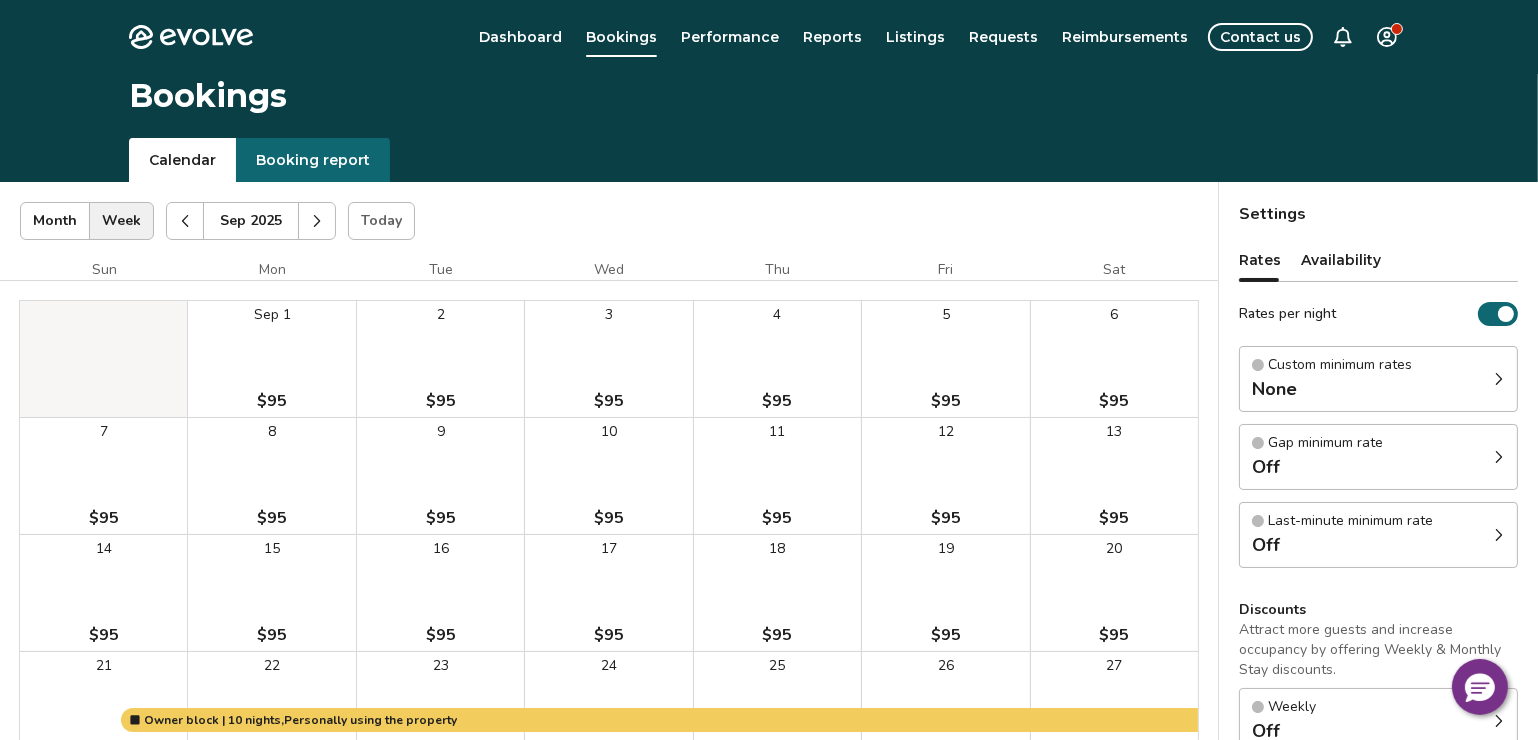 click at bounding box center [317, 221] 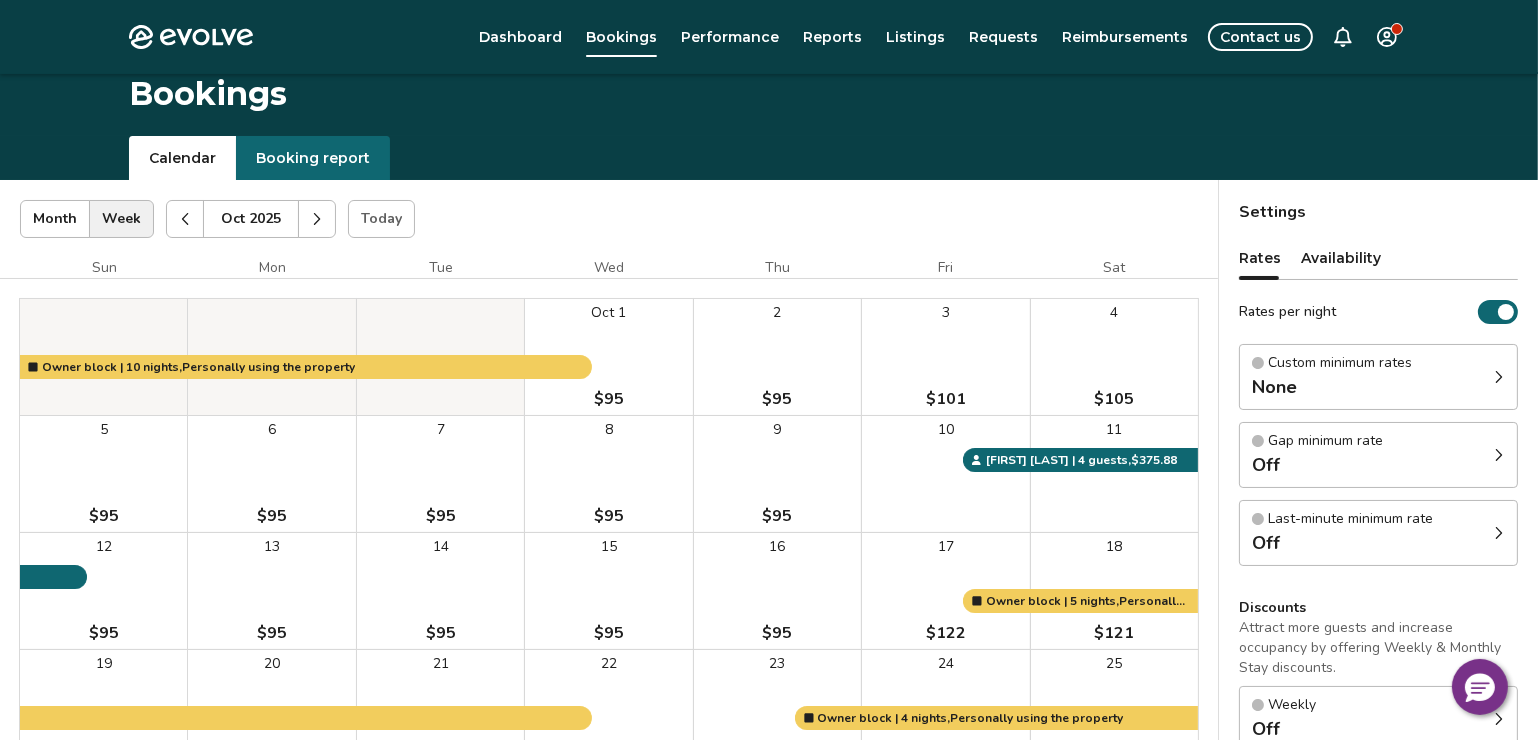 scroll, scrollTop: 0, scrollLeft: 0, axis: both 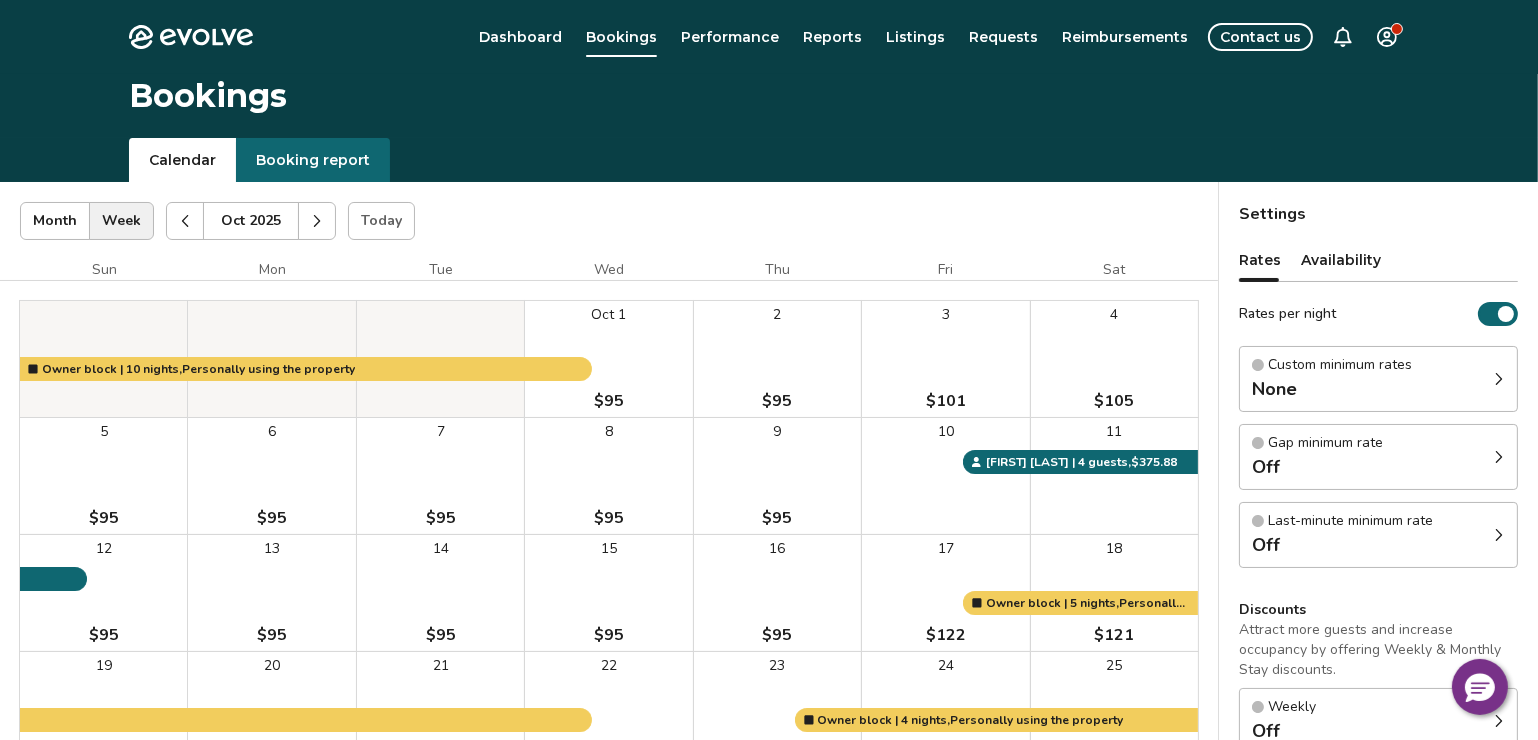 click 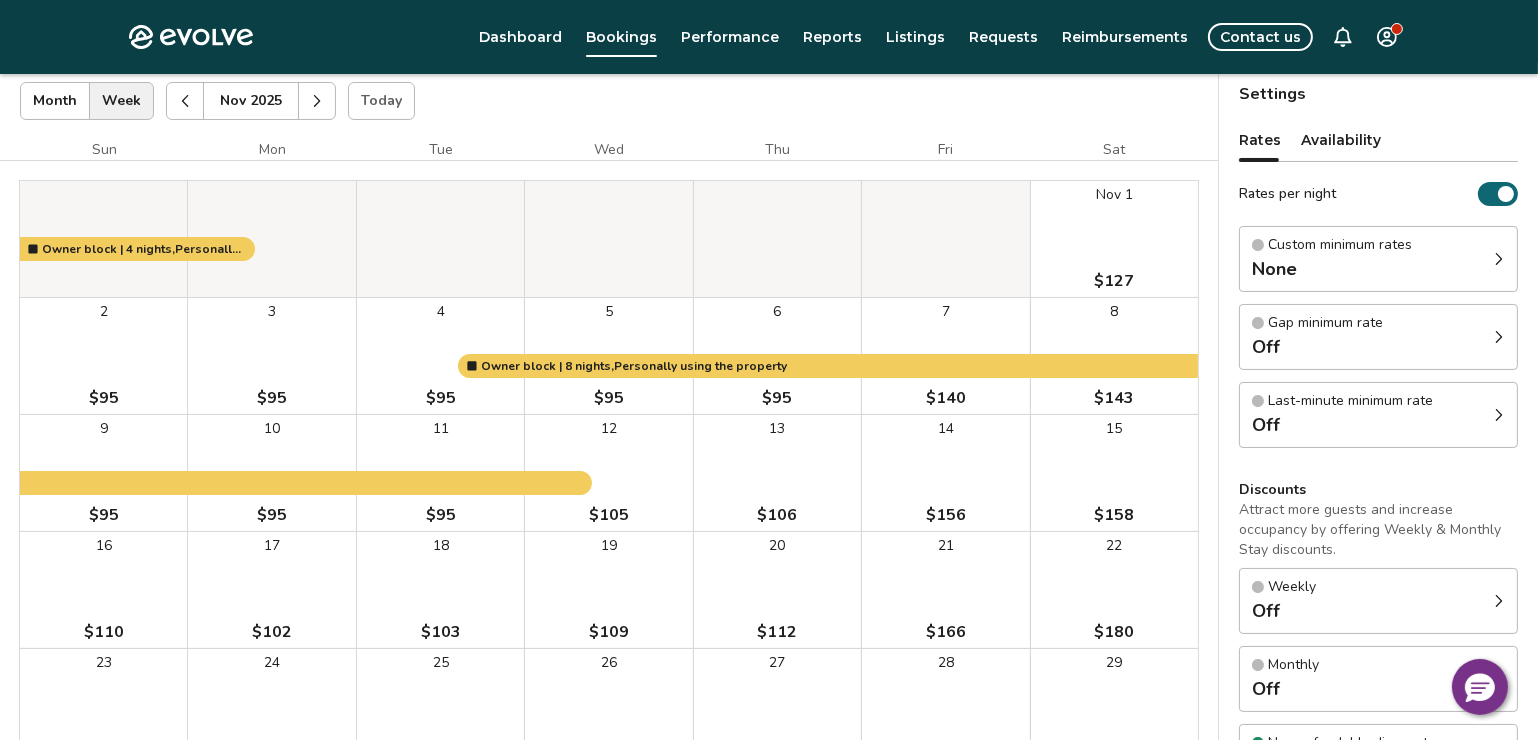 scroll, scrollTop: 0, scrollLeft: 0, axis: both 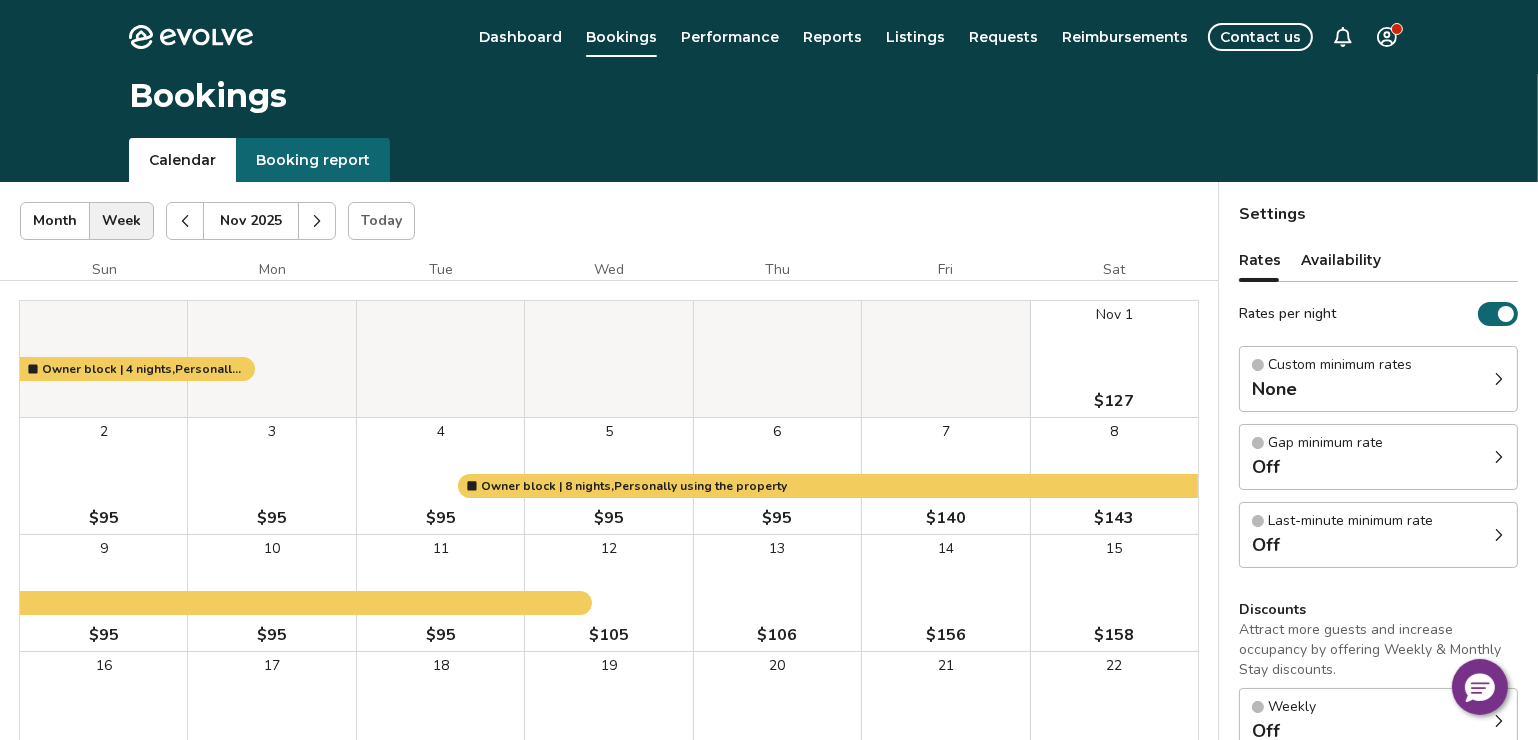 click at bounding box center [317, 221] 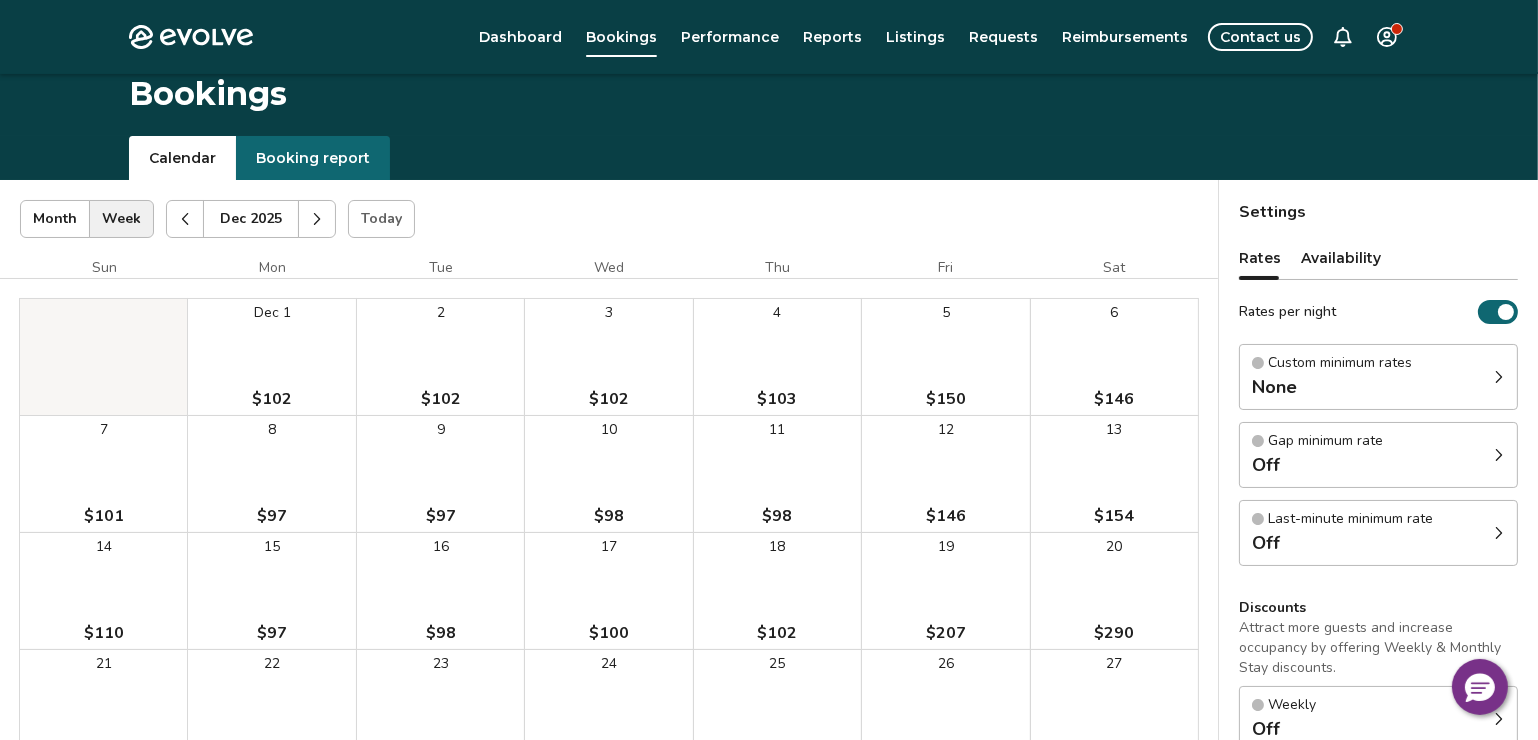 scroll, scrollTop: 0, scrollLeft: 0, axis: both 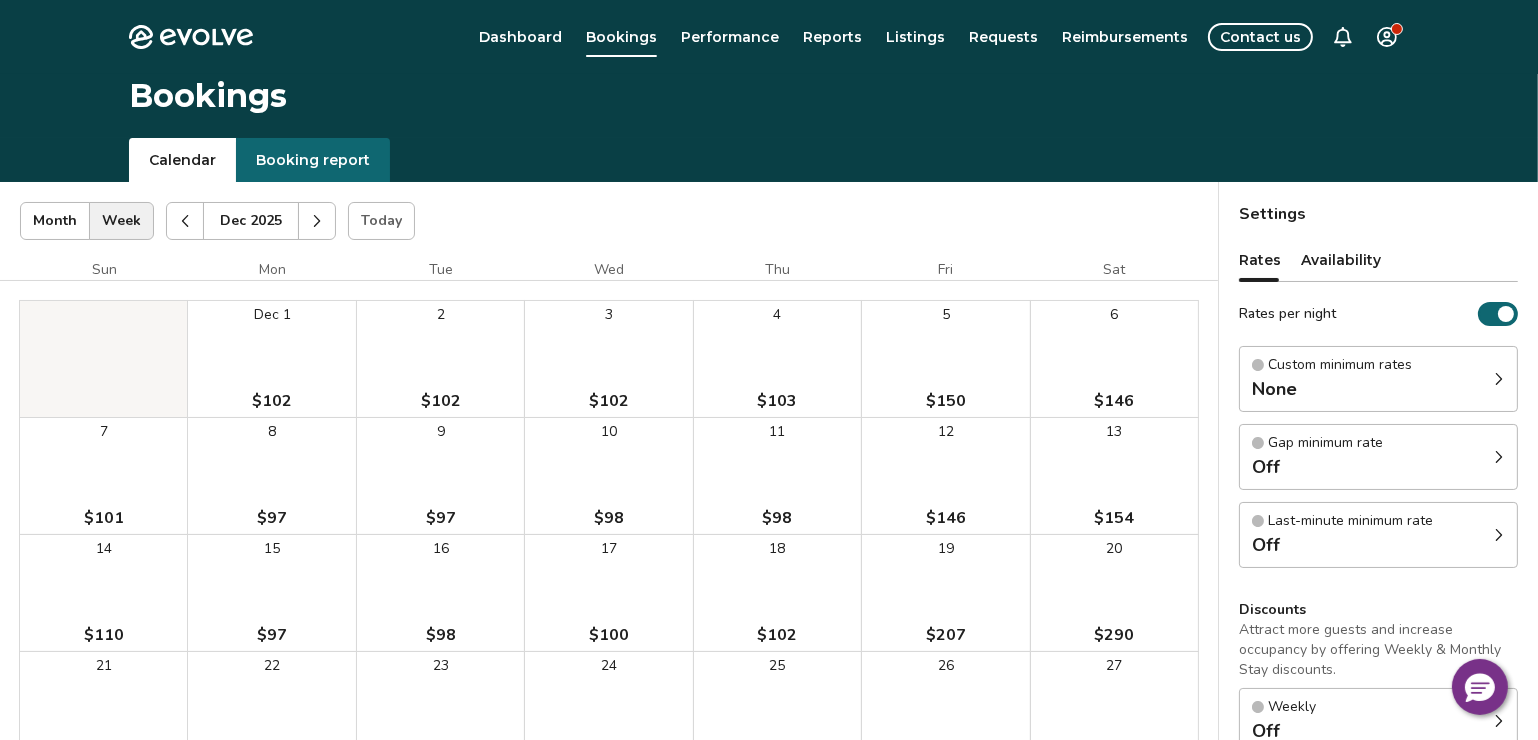 click at bounding box center (317, 221) 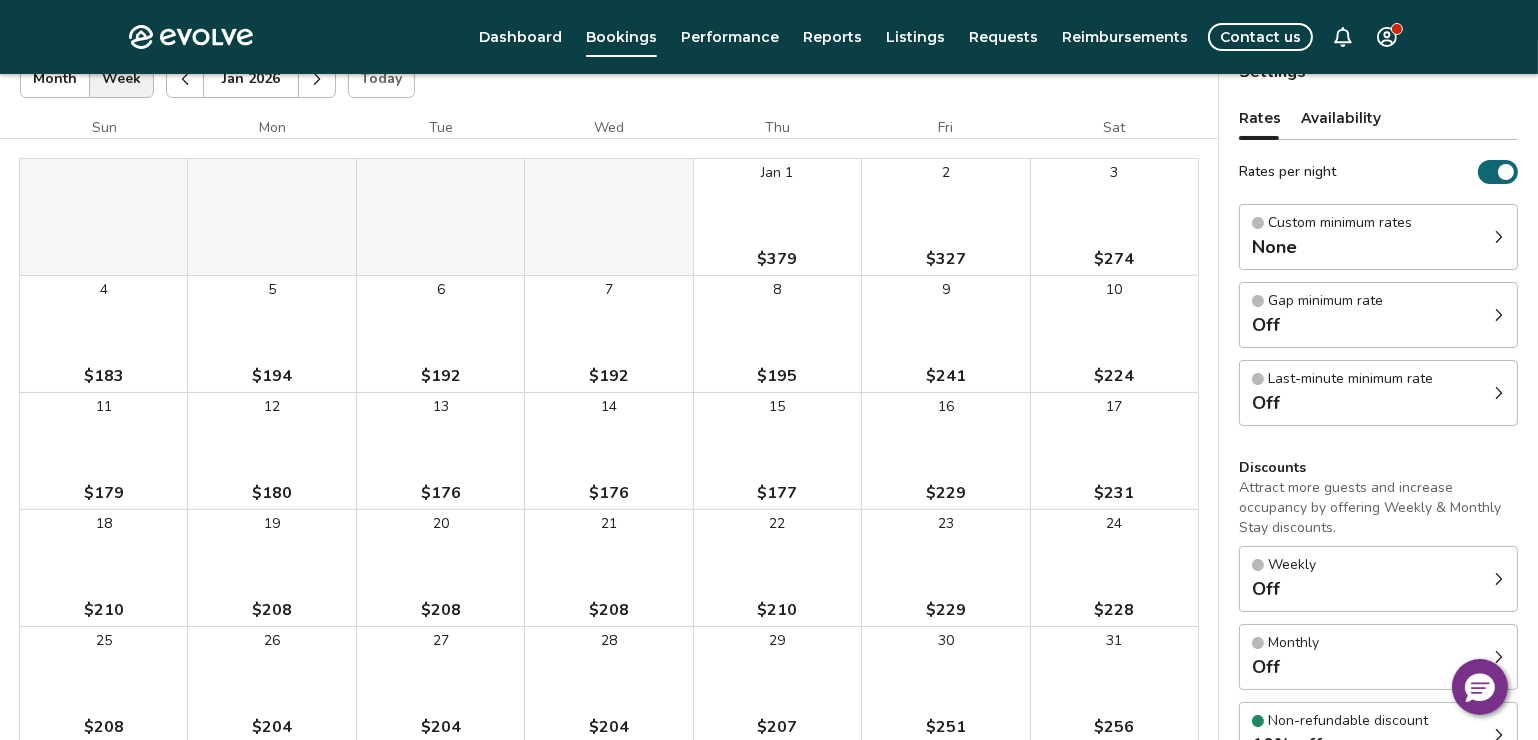 scroll, scrollTop: 0, scrollLeft: 0, axis: both 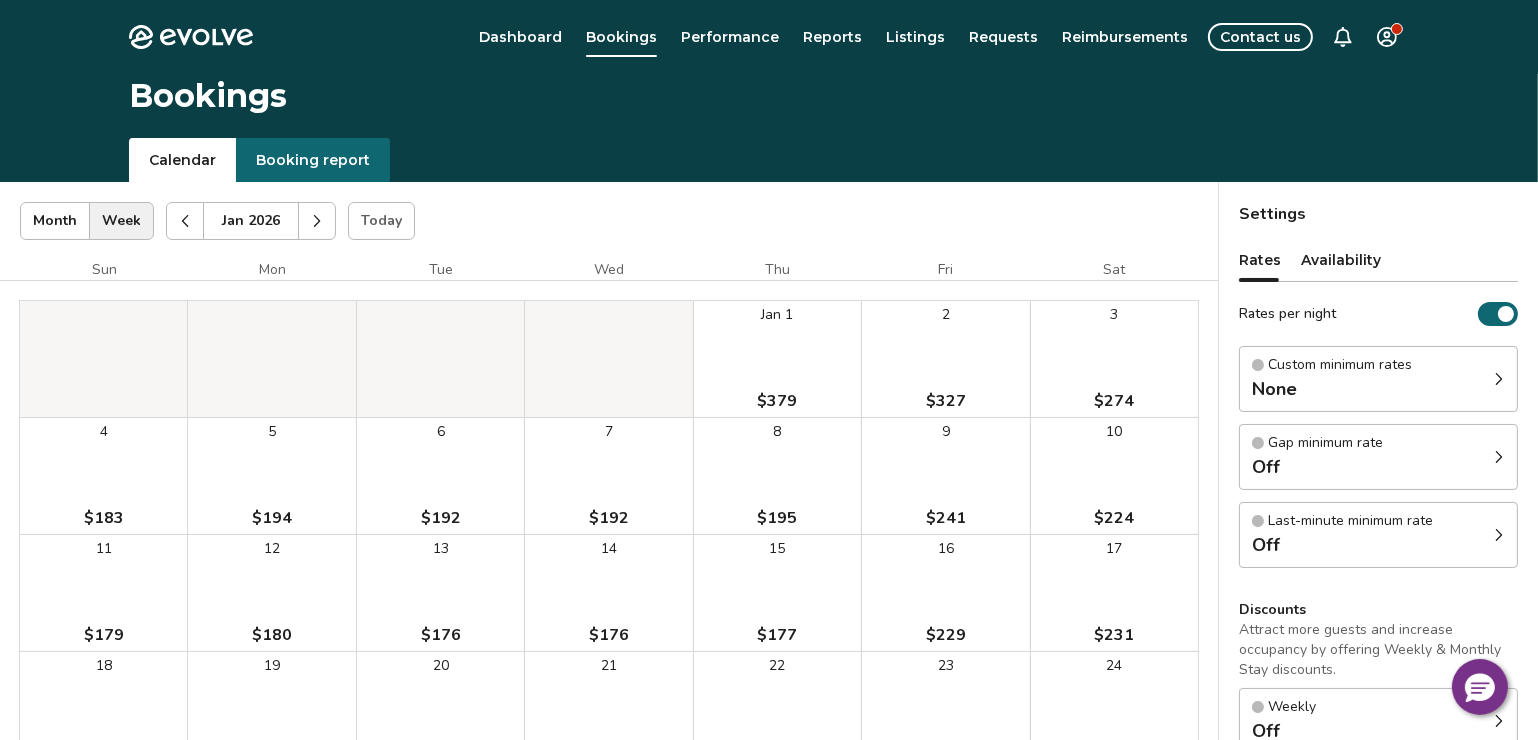 click at bounding box center [185, 221] 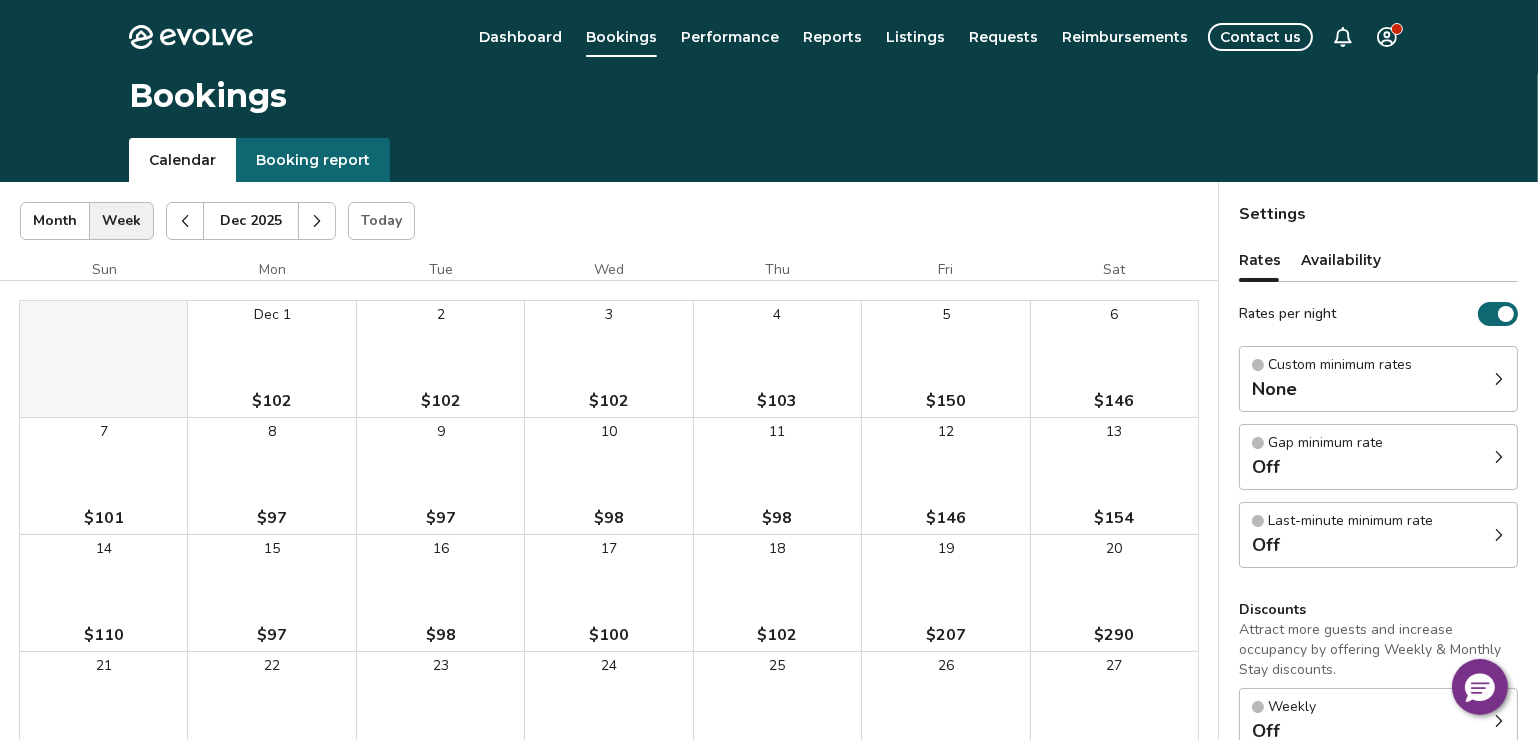 click at bounding box center (185, 221) 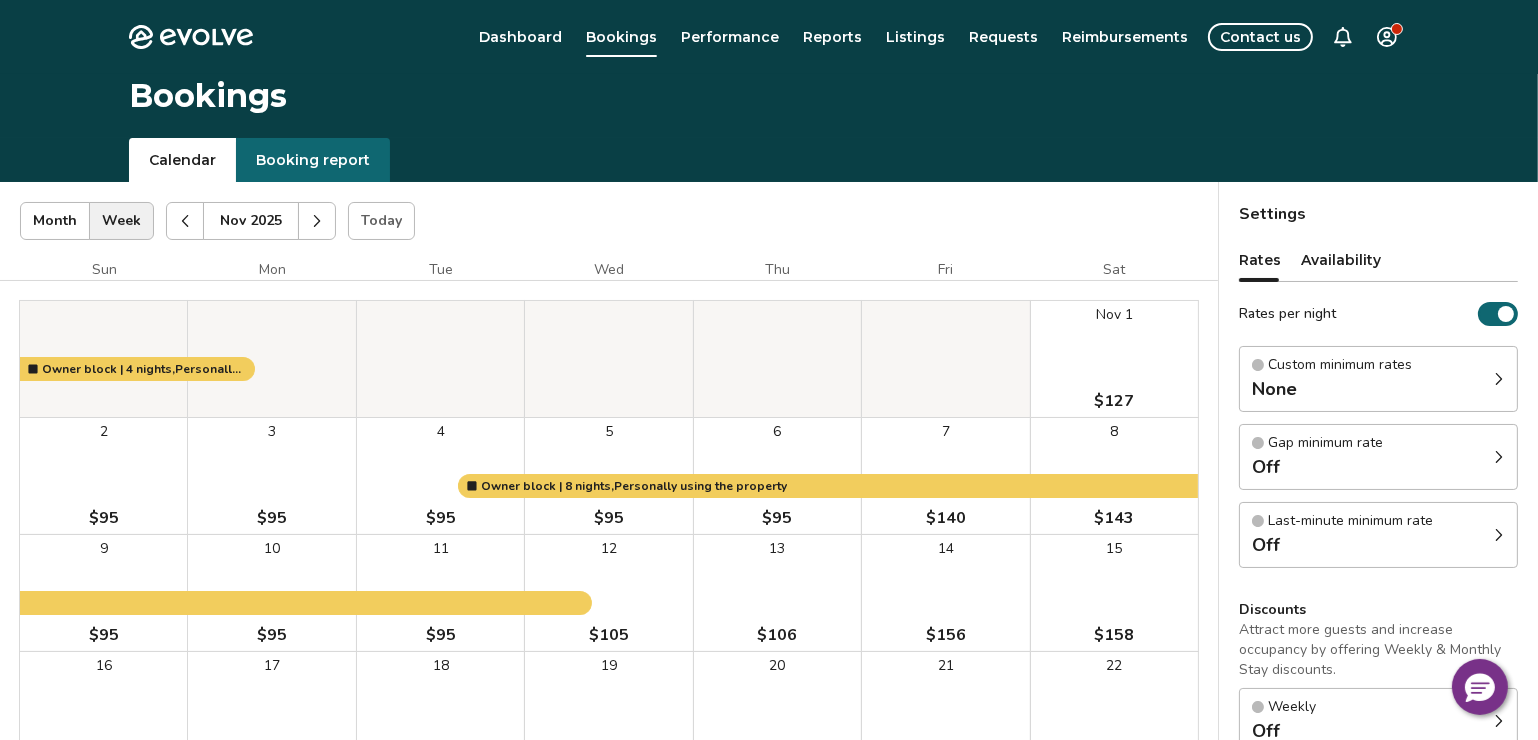 click at bounding box center [185, 221] 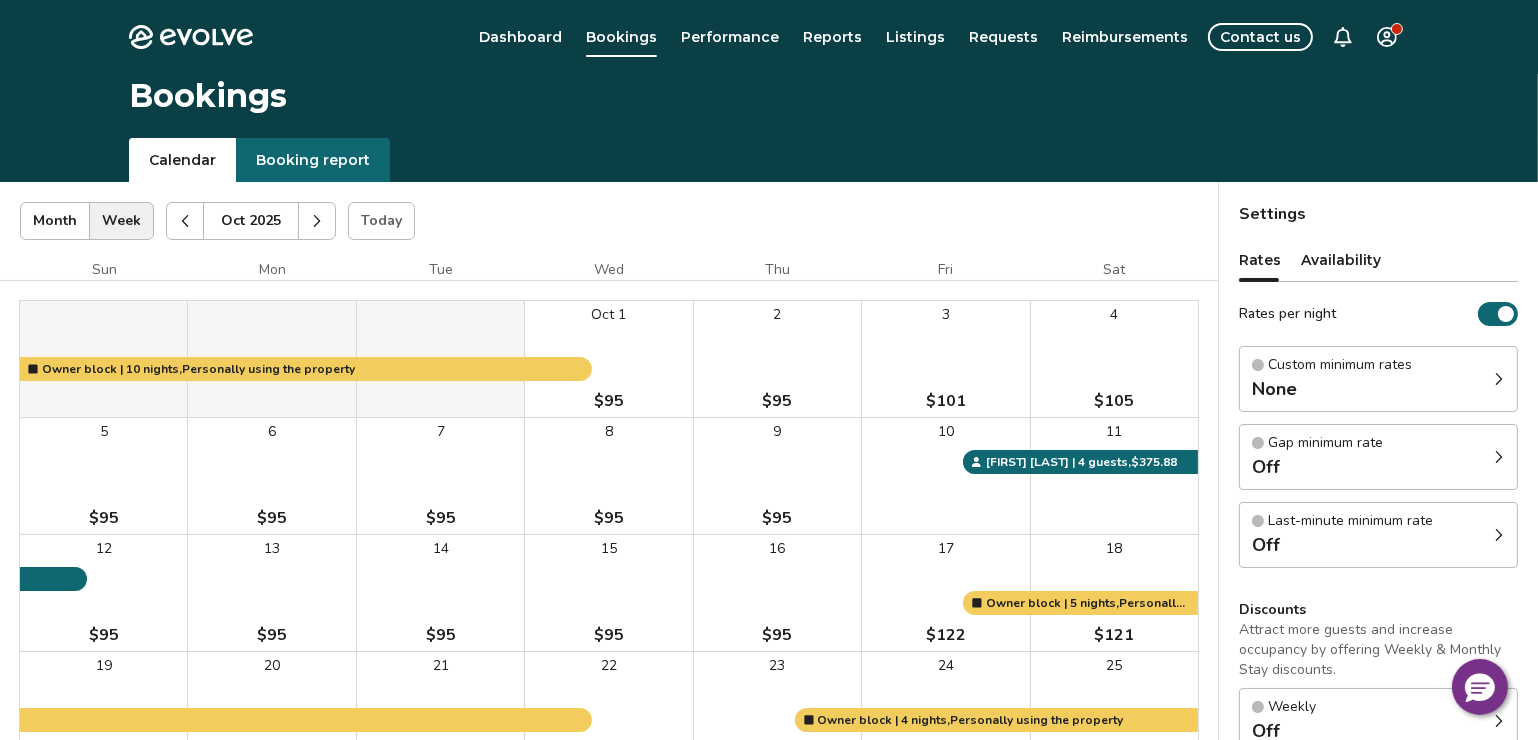 click at bounding box center [185, 221] 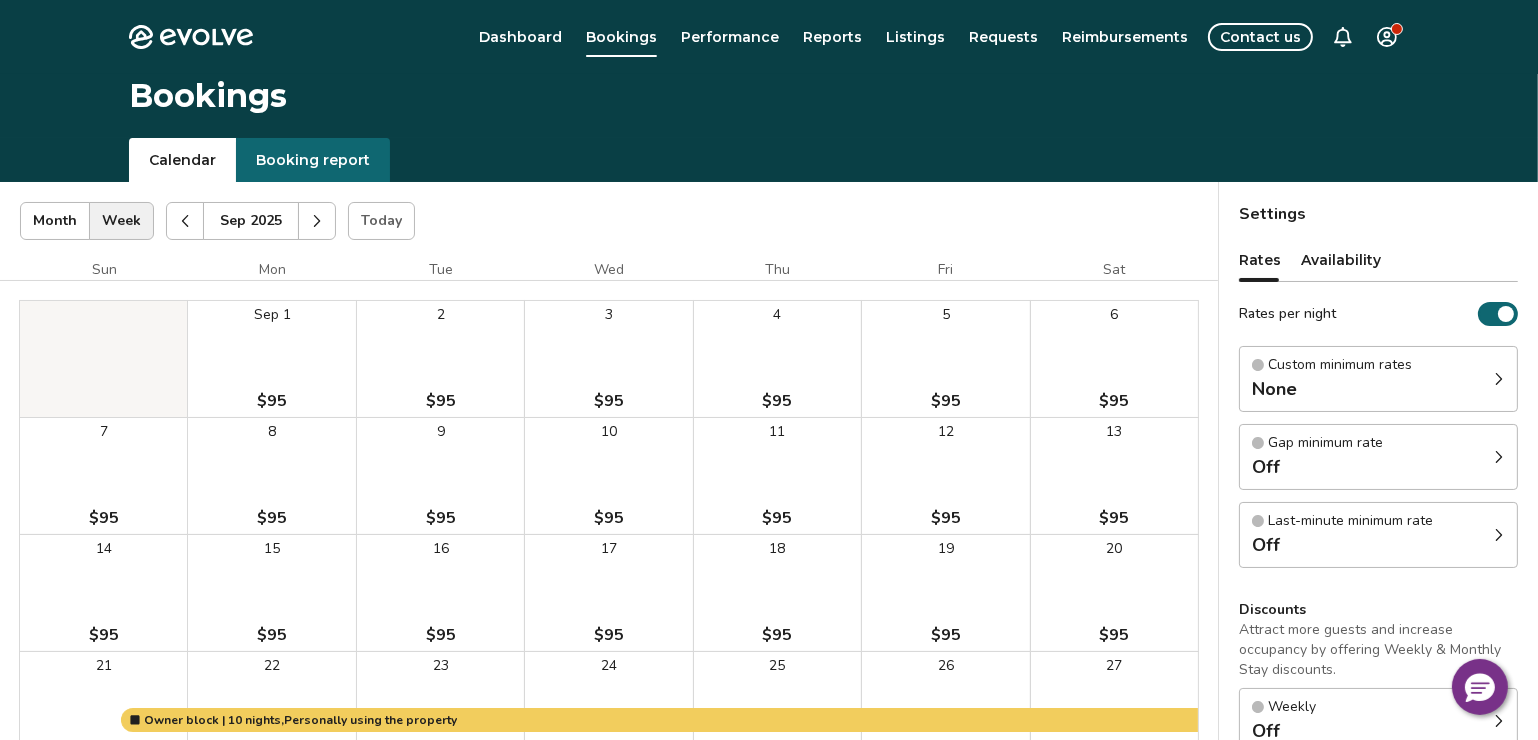 click at bounding box center [185, 221] 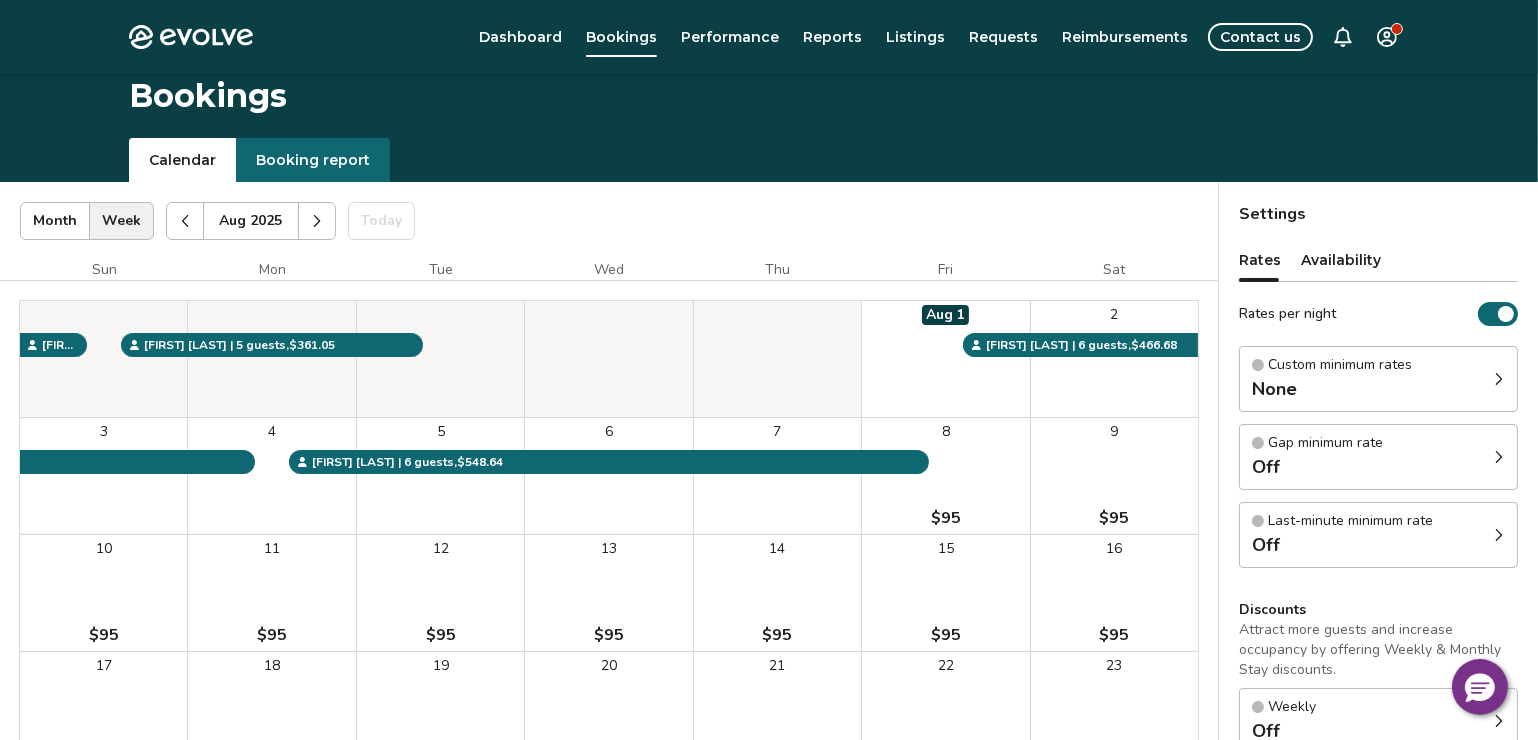 scroll, scrollTop: 0, scrollLeft: 0, axis: both 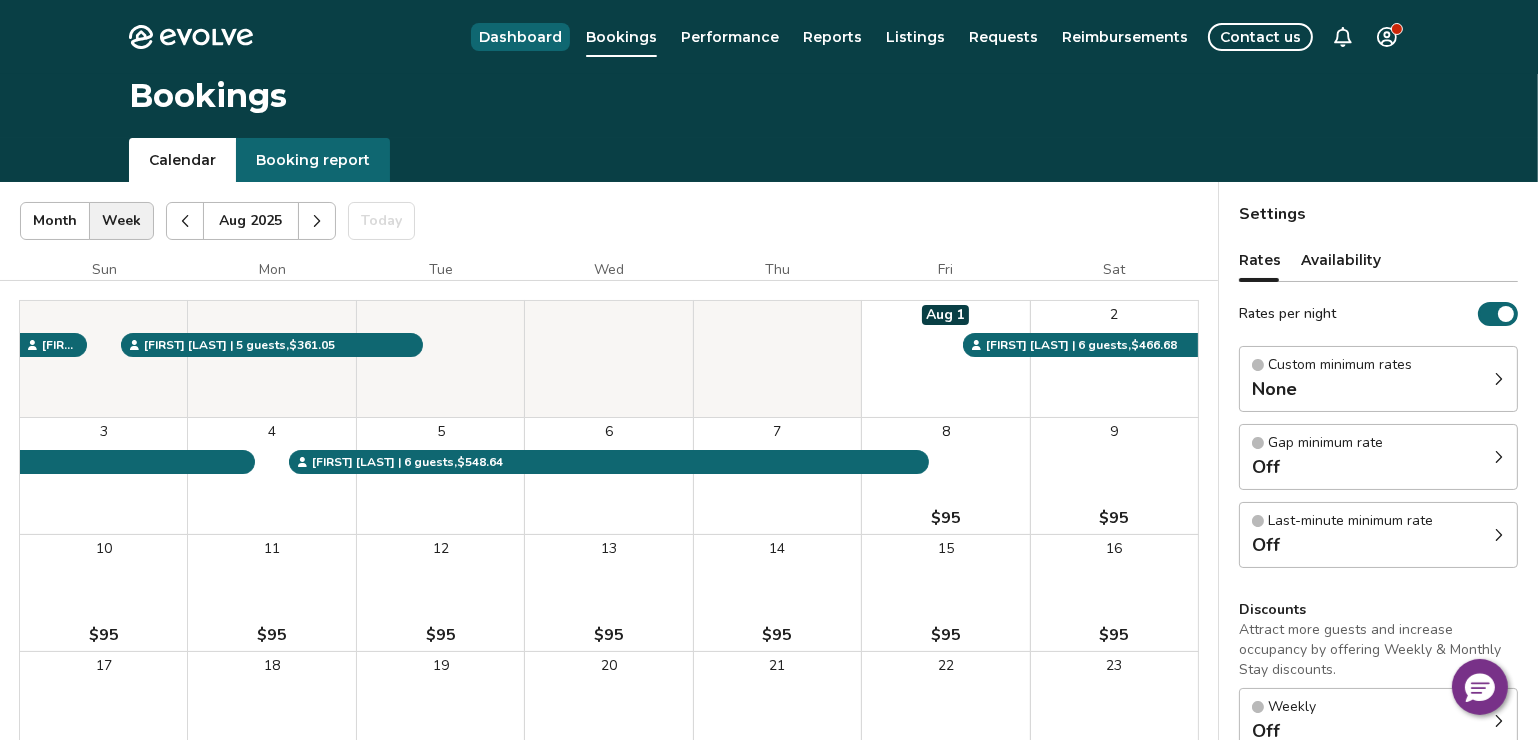 click on "Dashboard" at bounding box center (520, 37) 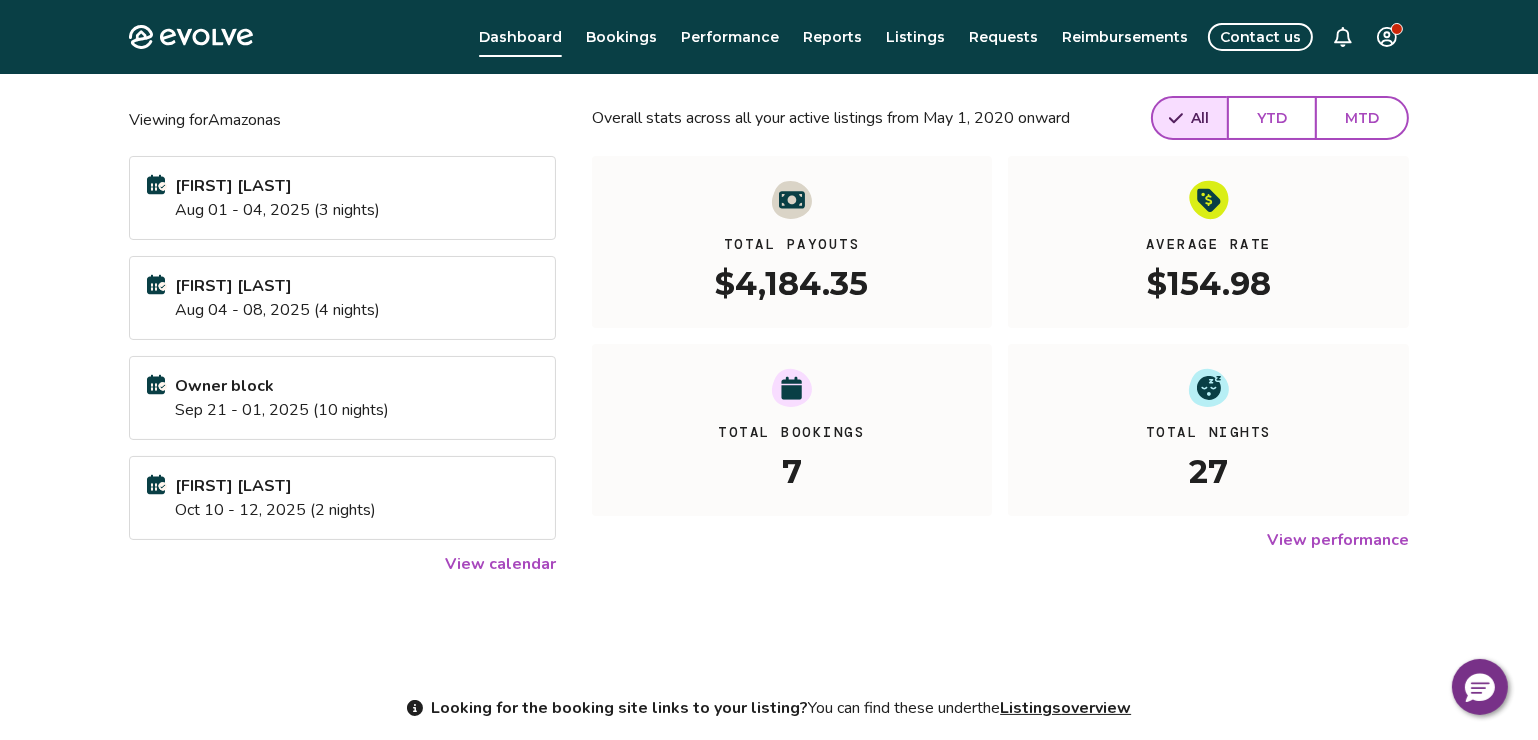 scroll, scrollTop: 0, scrollLeft: 0, axis: both 